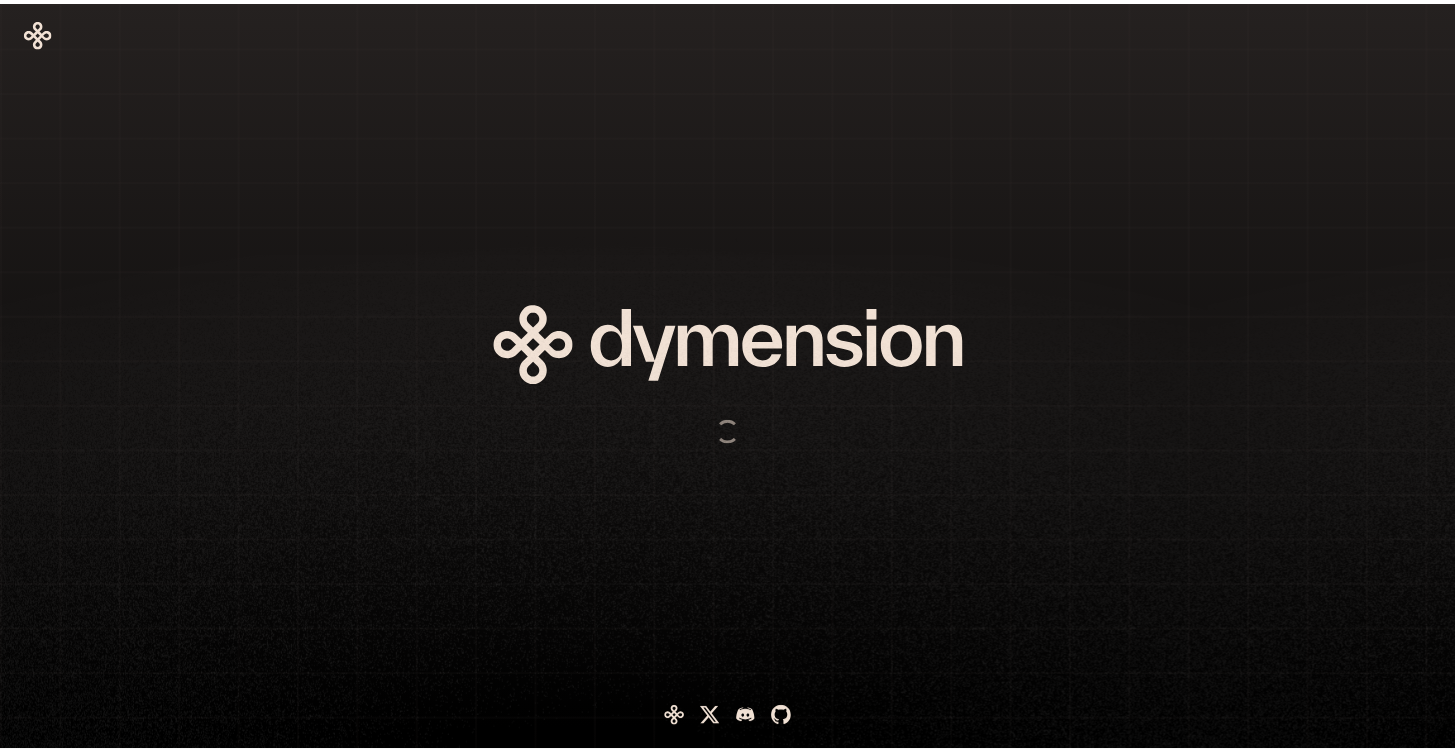 scroll, scrollTop: 0, scrollLeft: 0, axis: both 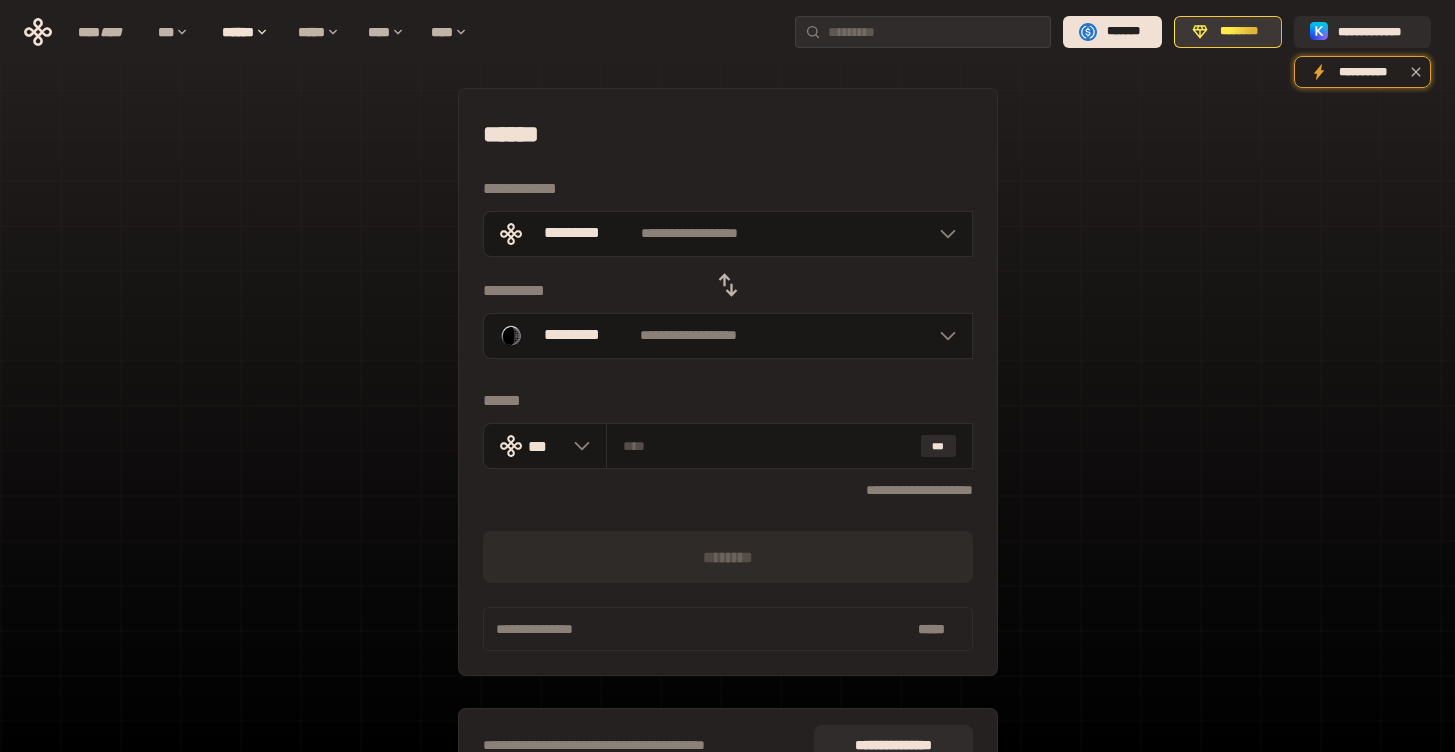 click on "********" at bounding box center (1239, 32) 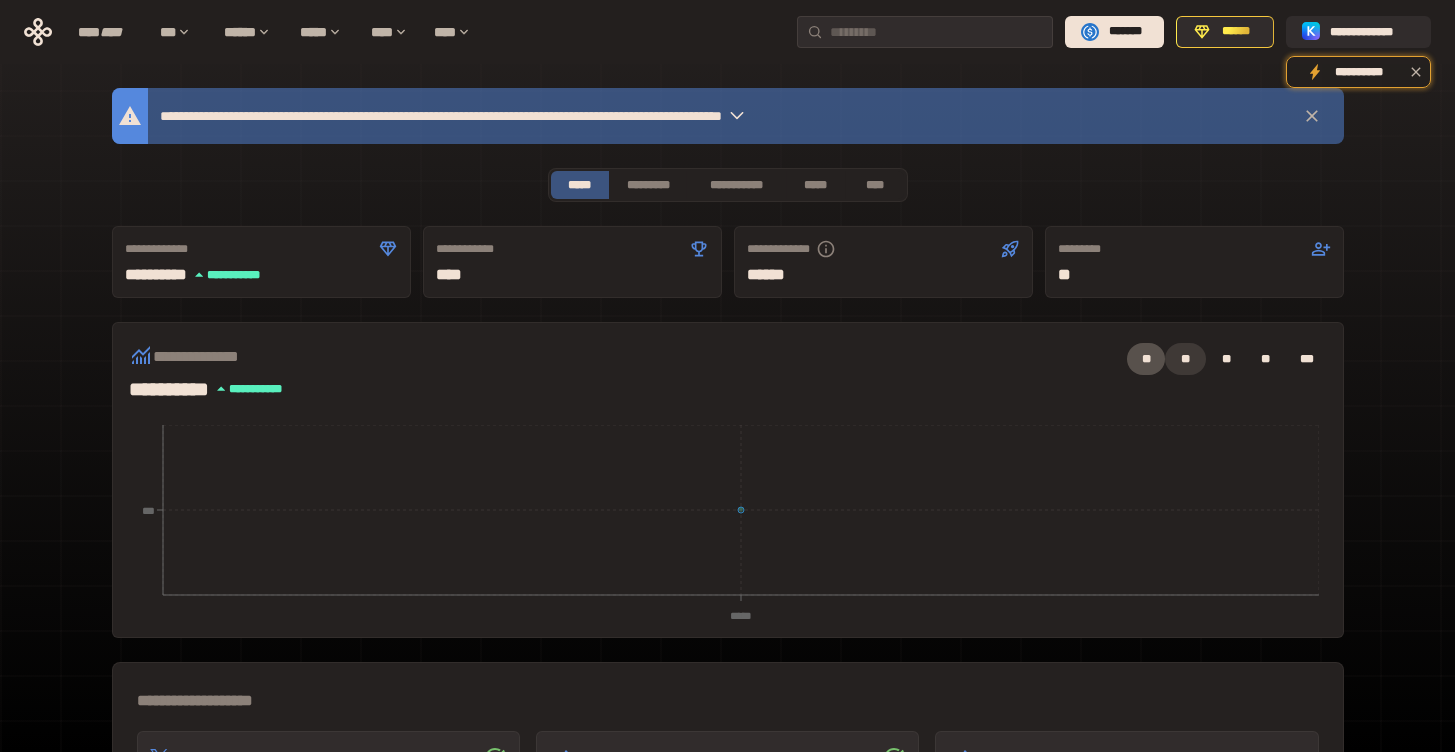 click on "**" at bounding box center (1185, 359) 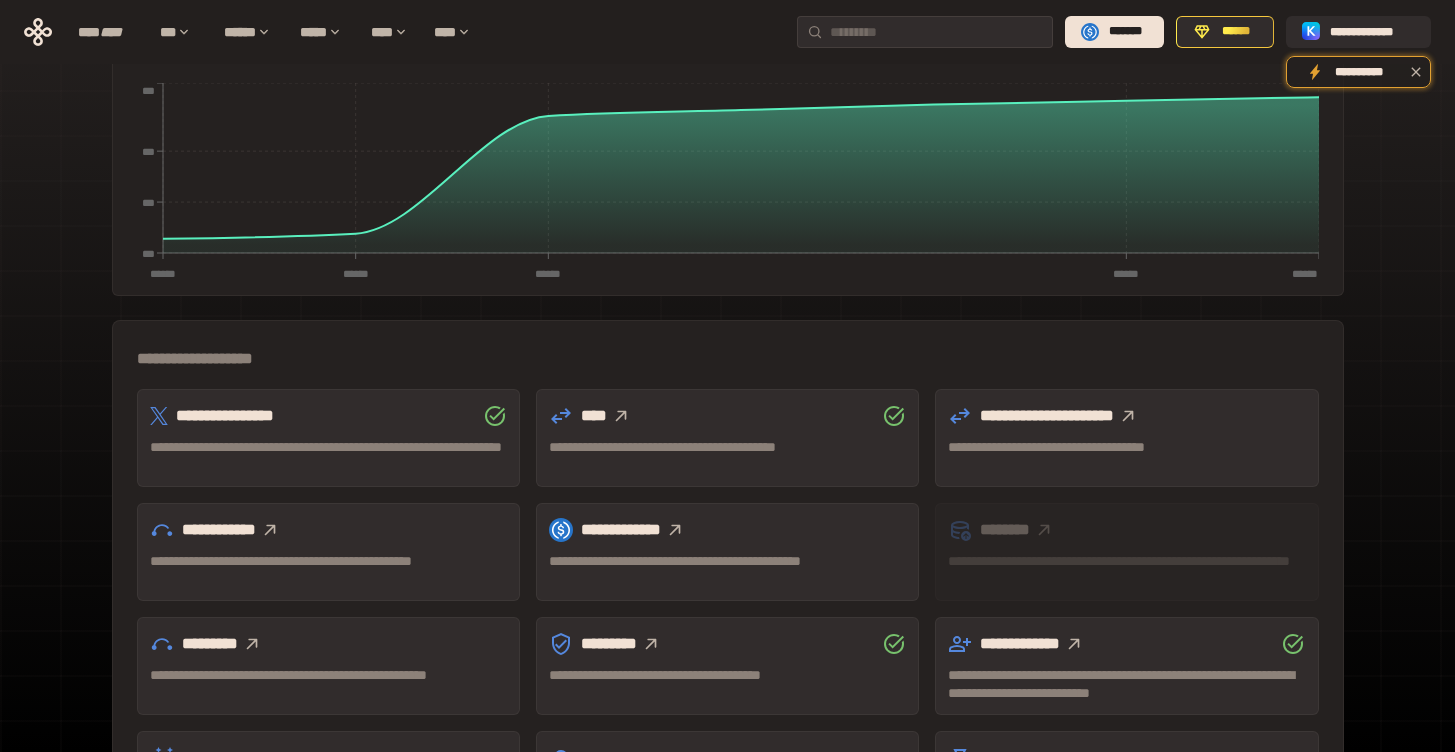 scroll, scrollTop: 536, scrollLeft: 0, axis: vertical 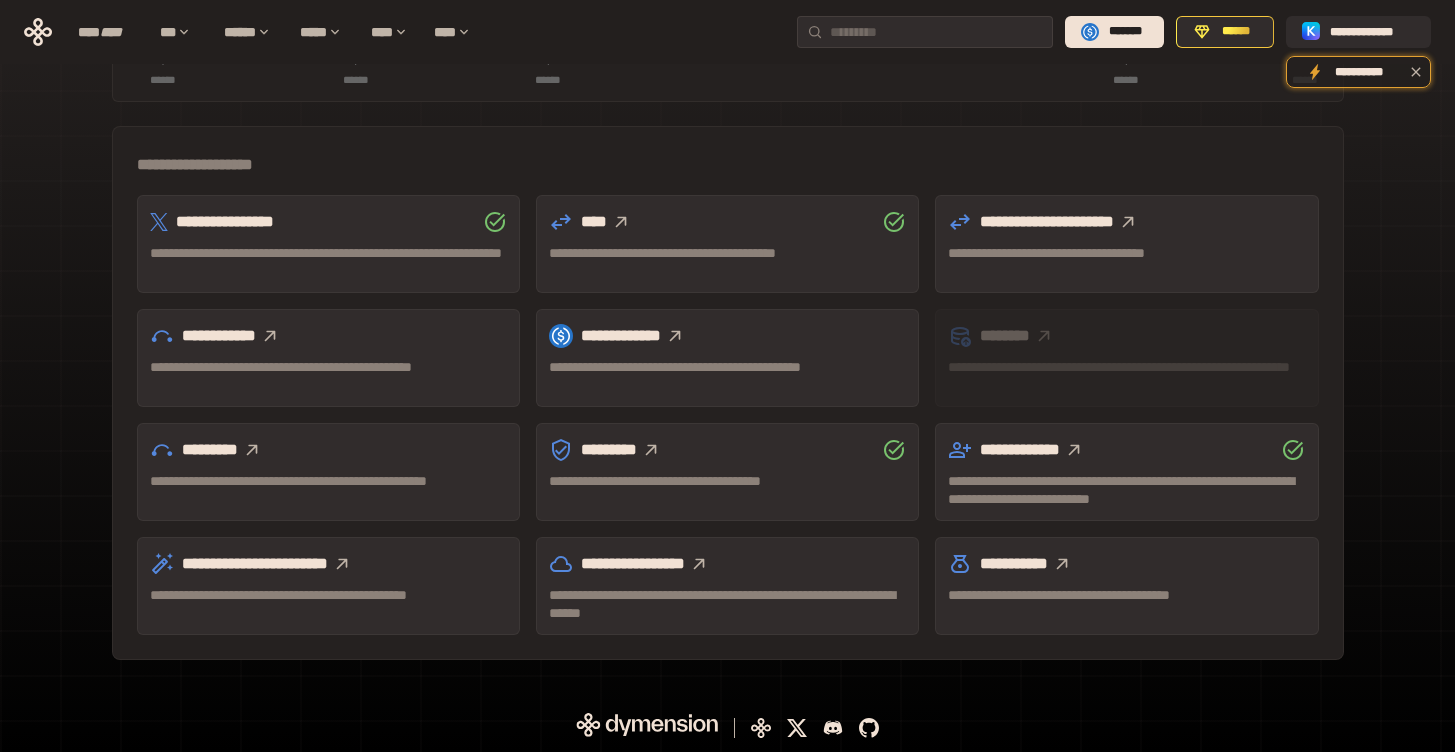 click on "**********" at bounding box center [328, 336] 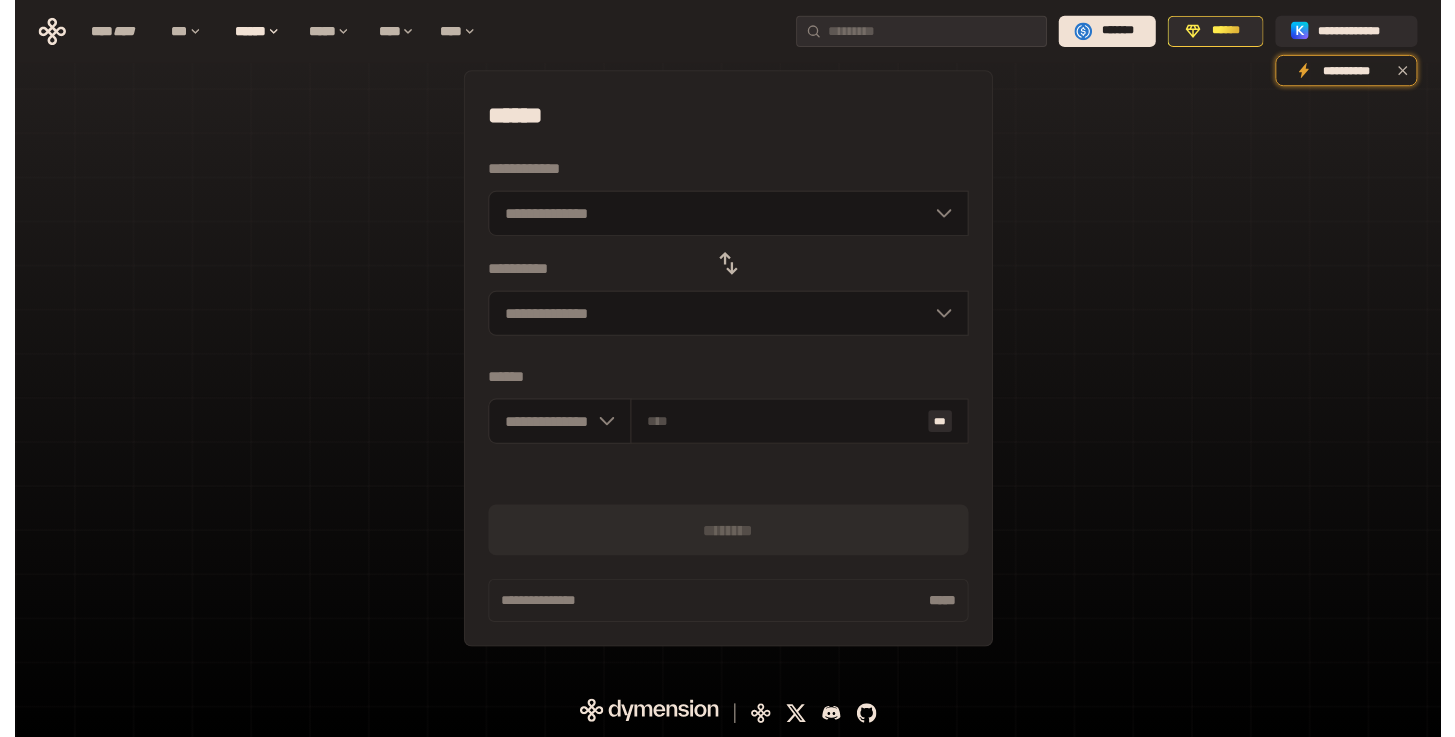 scroll, scrollTop: 122, scrollLeft: 0, axis: vertical 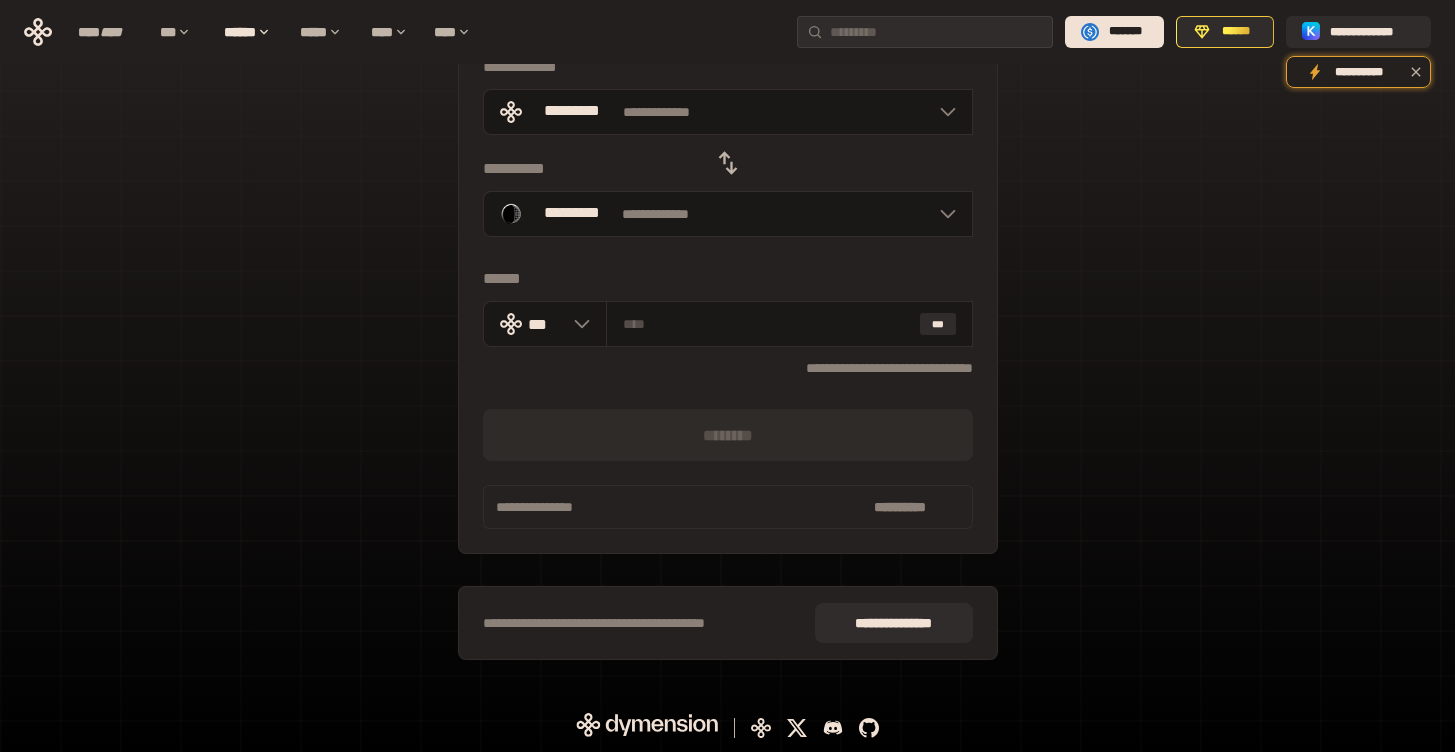 click 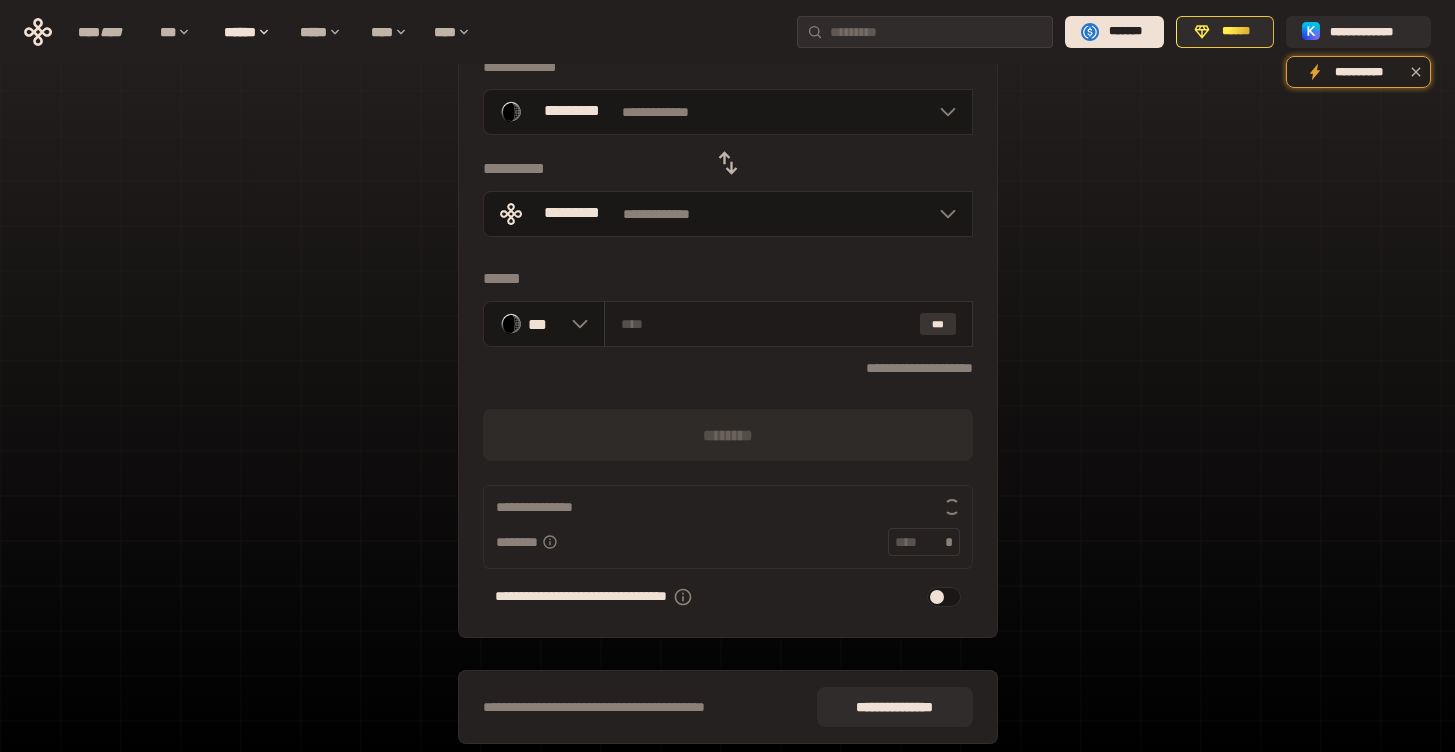 click on "***" at bounding box center [938, 324] 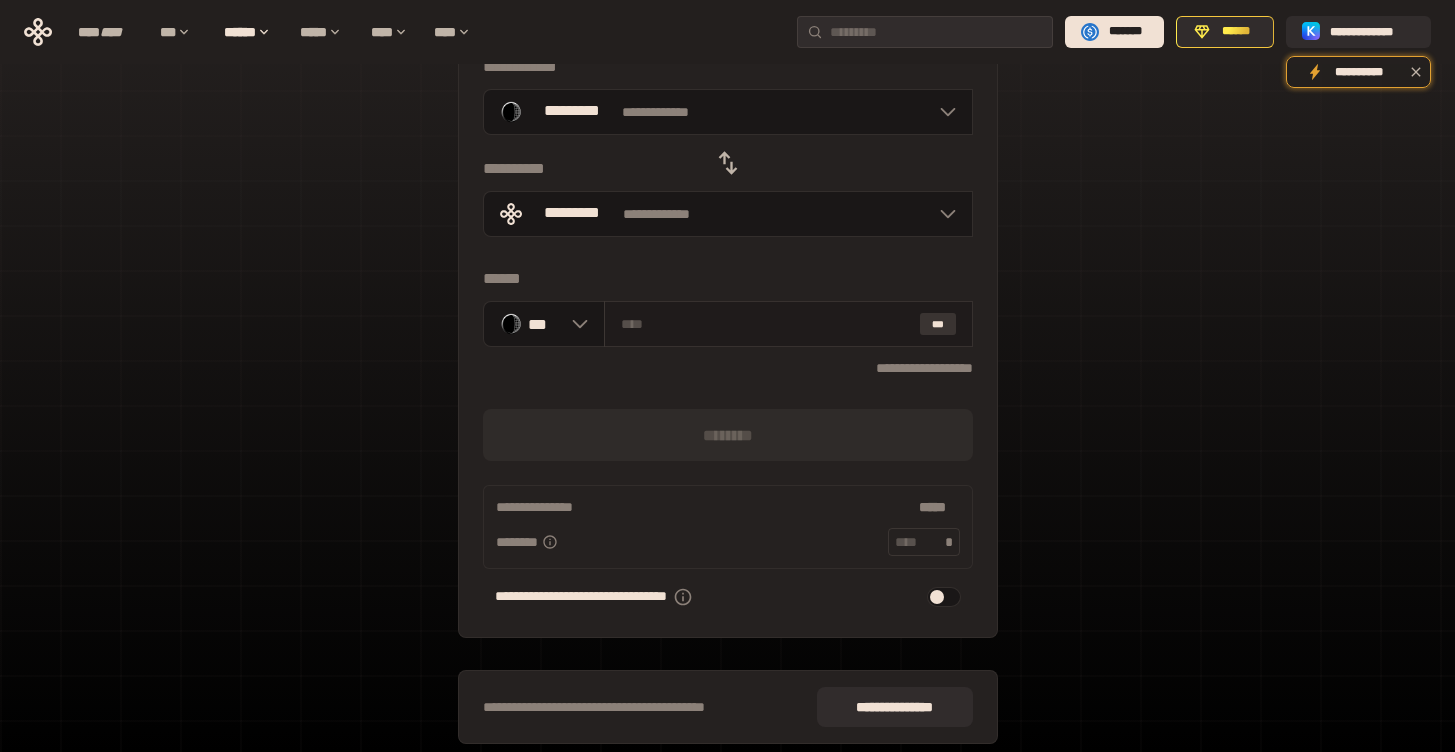 click on "***" at bounding box center [938, 324] 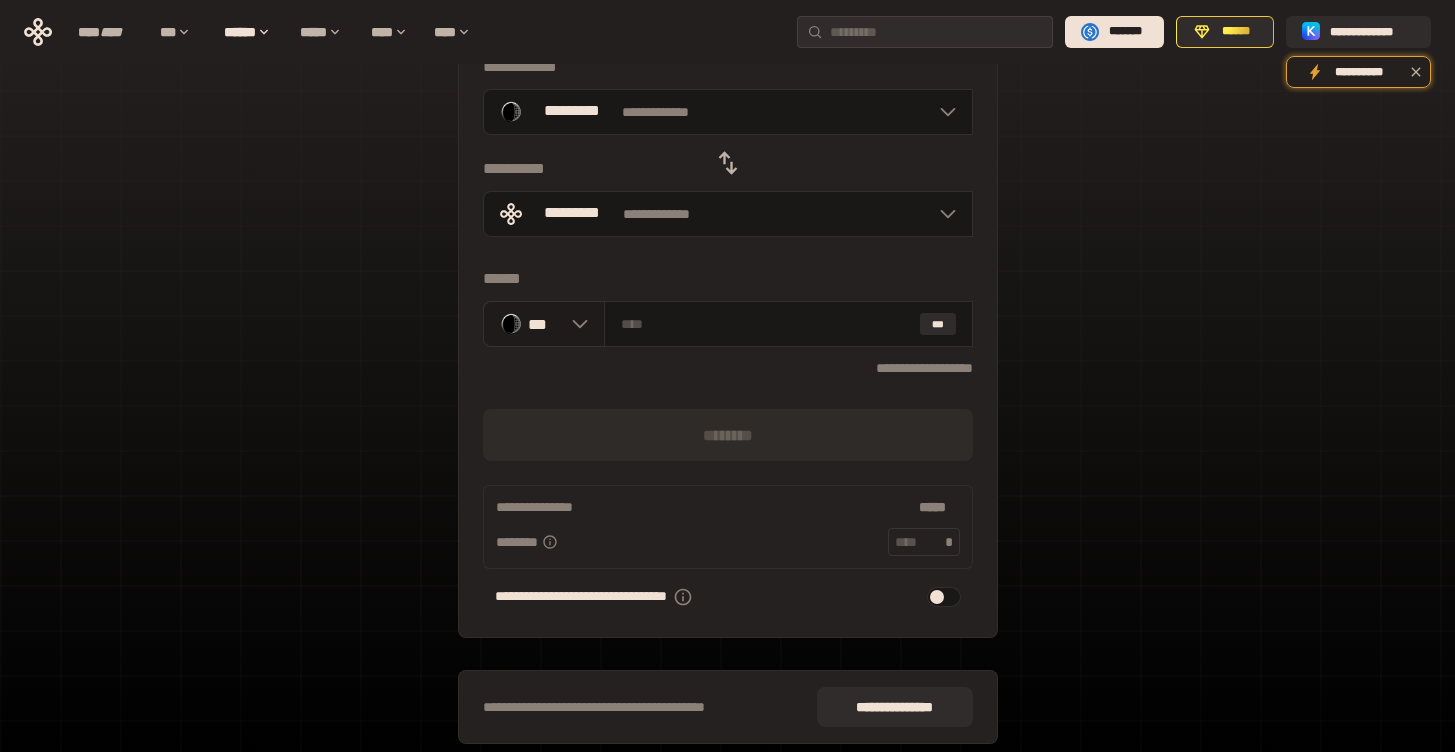 click on "***" at bounding box center [545, 324] 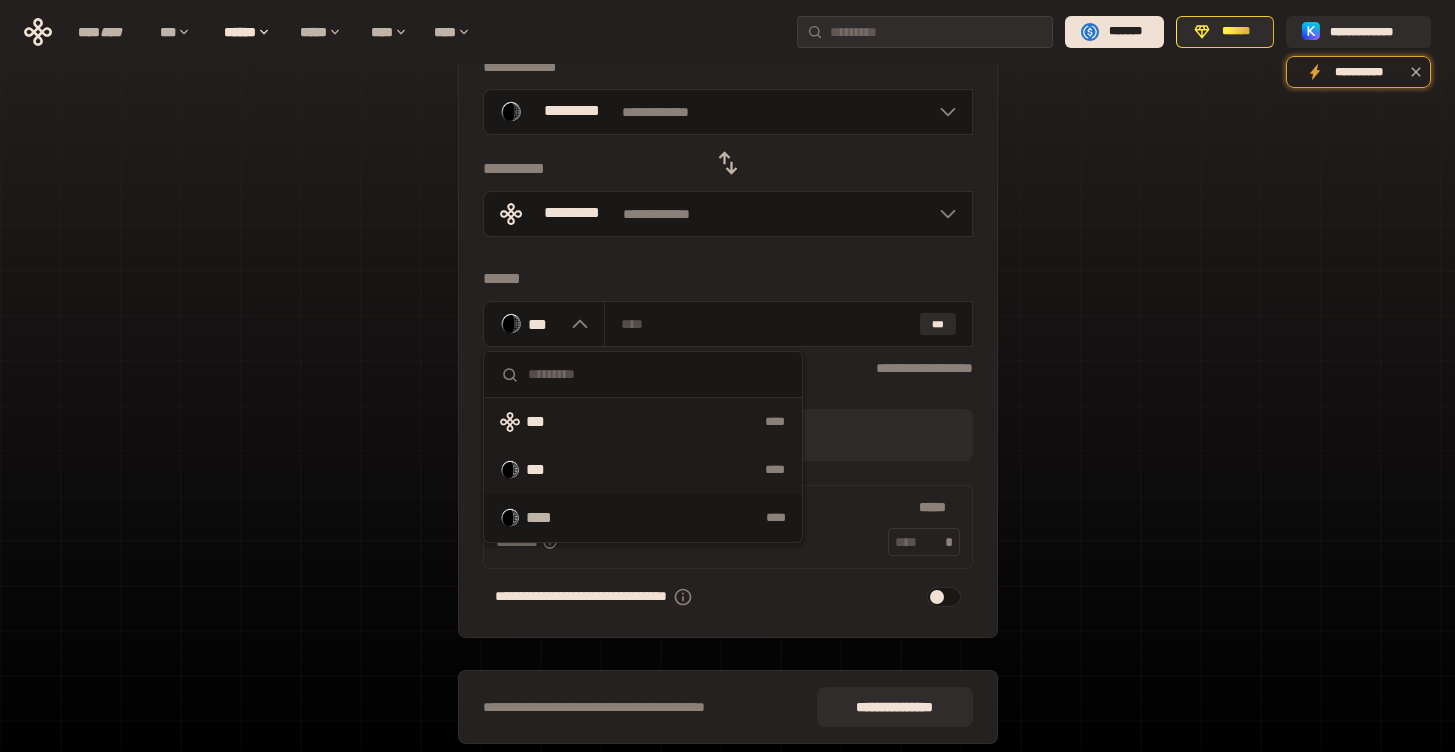 click on "****" at bounding box center (685, 422) 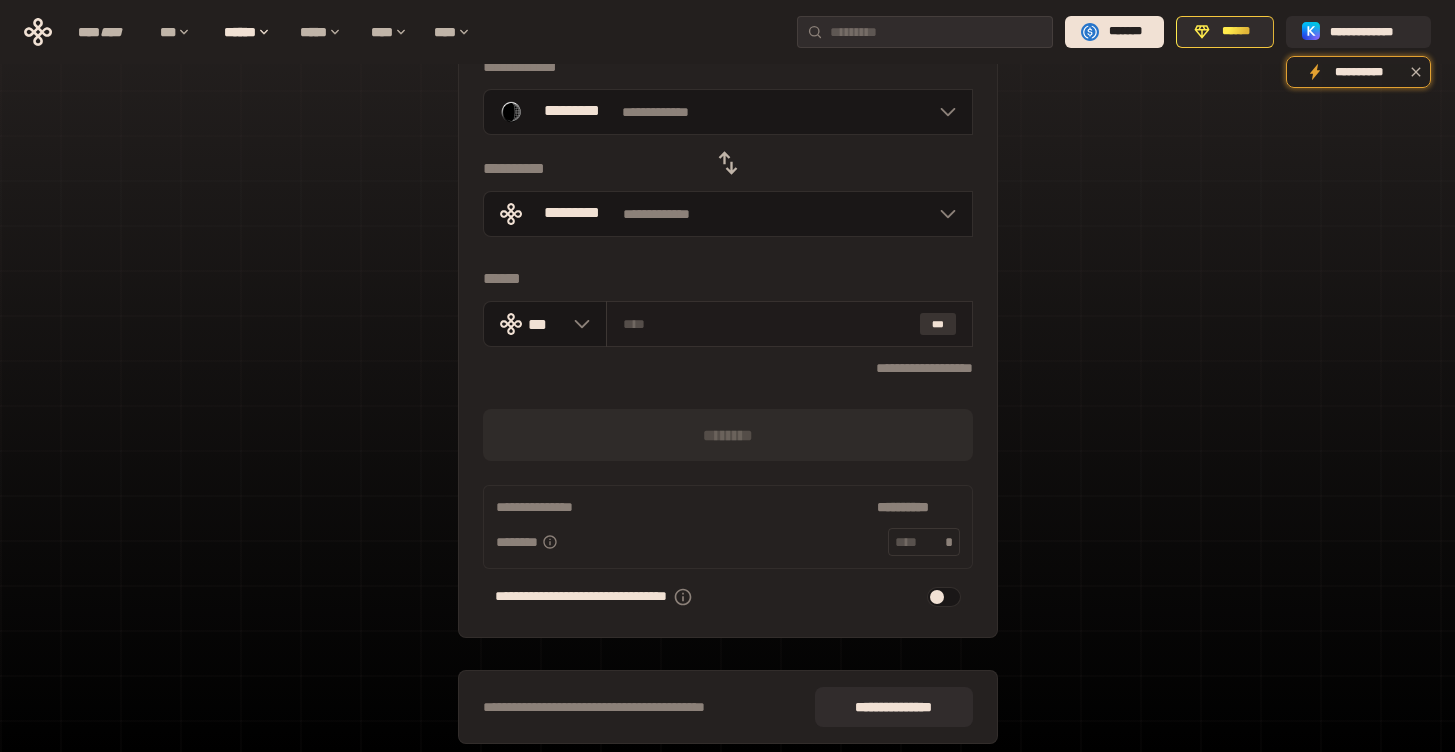 click on "***" at bounding box center [938, 324] 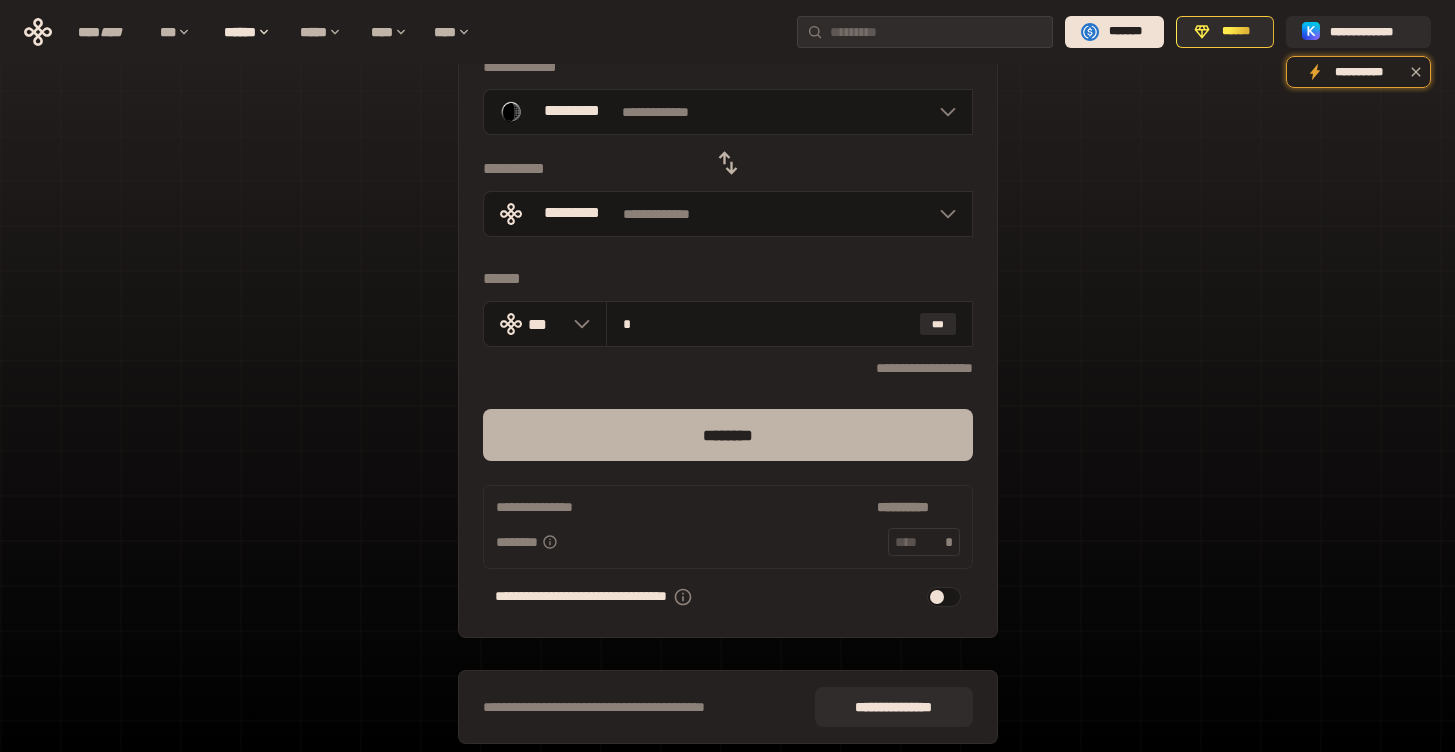 click on "********" at bounding box center [728, 435] 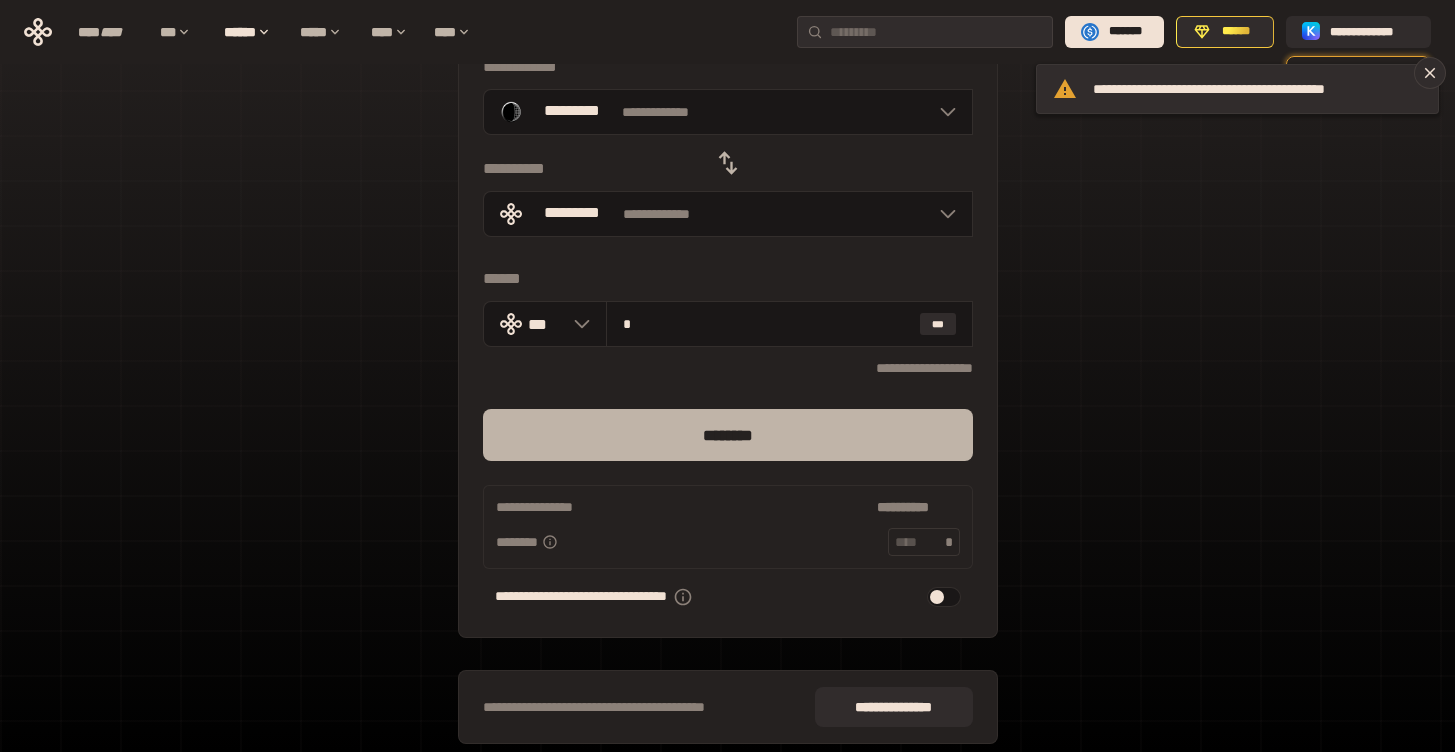 click on "********" at bounding box center (728, 435) 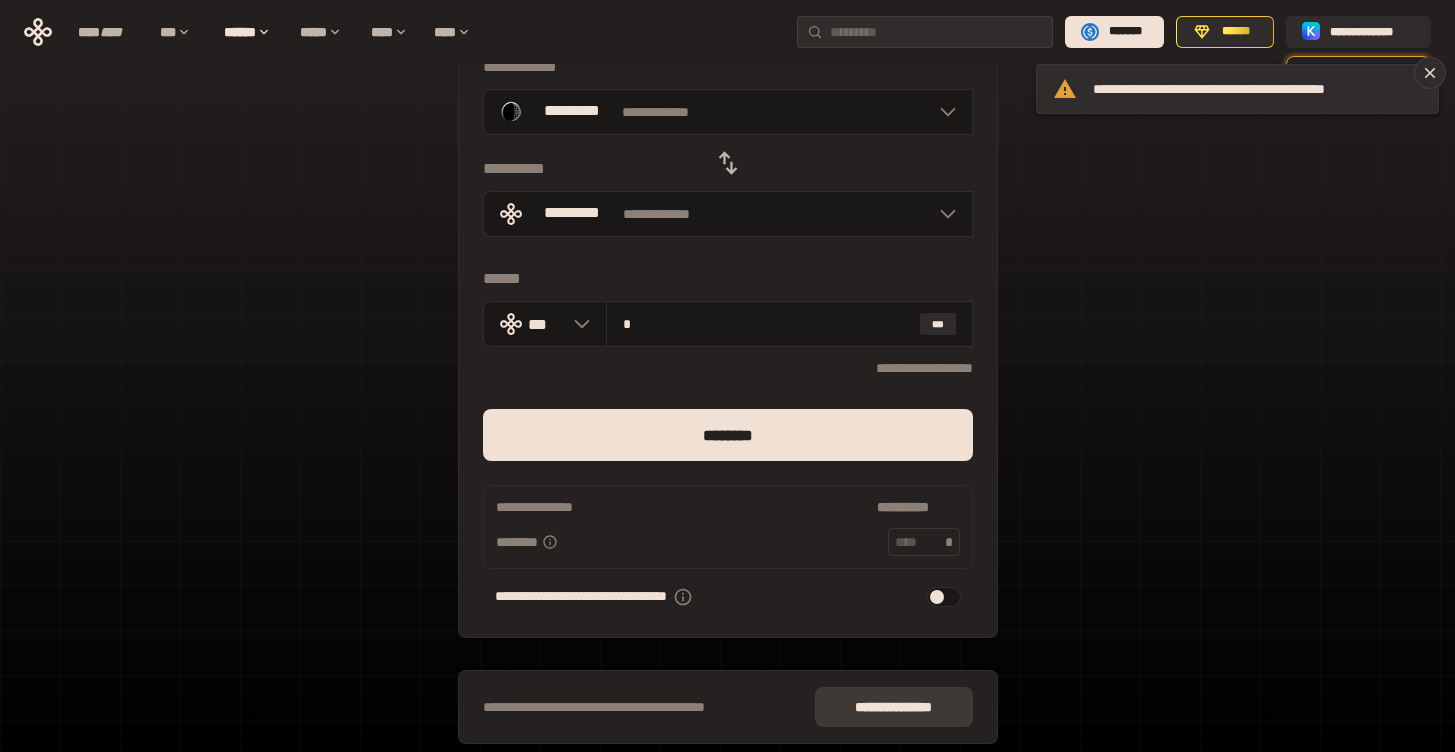 click on "**** **** * ***" at bounding box center (894, 707) 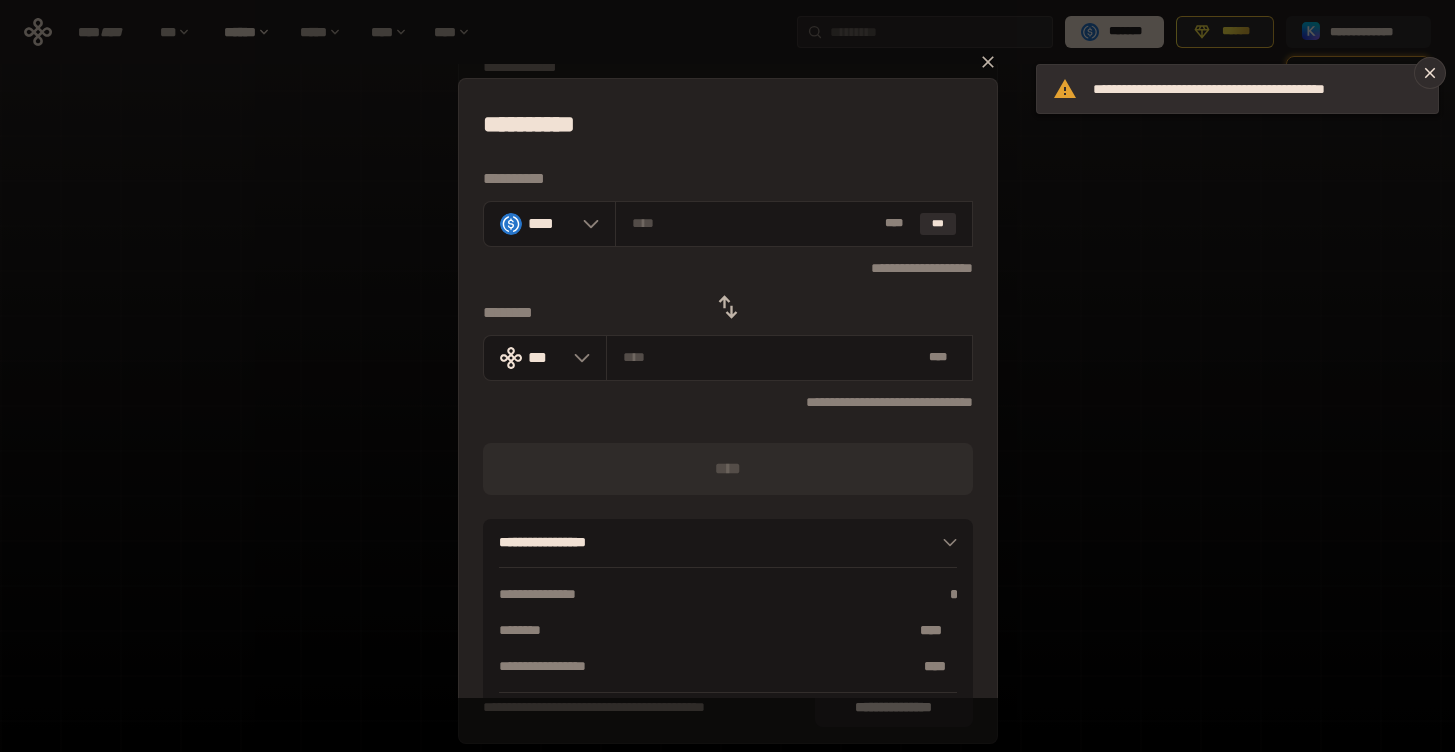 click 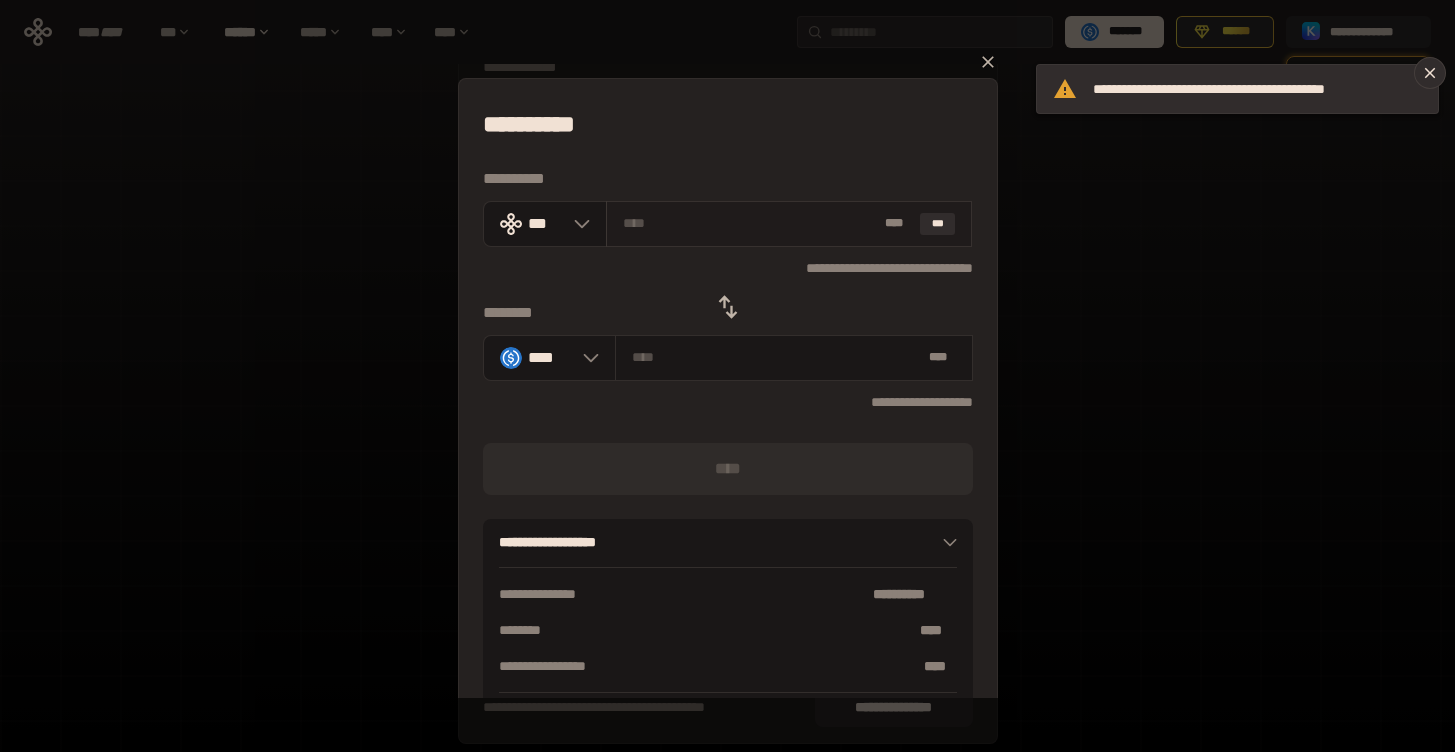 click at bounding box center (750, 223) 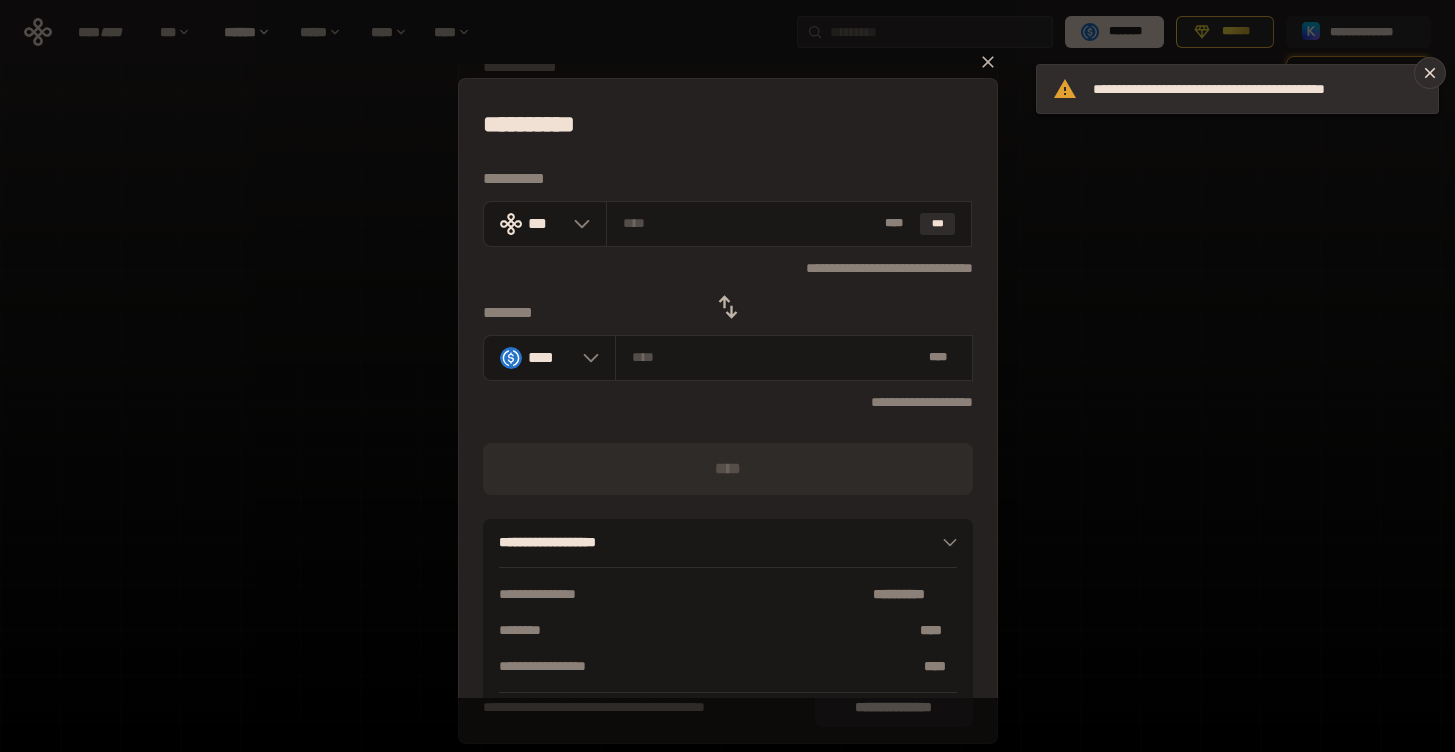 click on "**********" at bounding box center [727, 376] 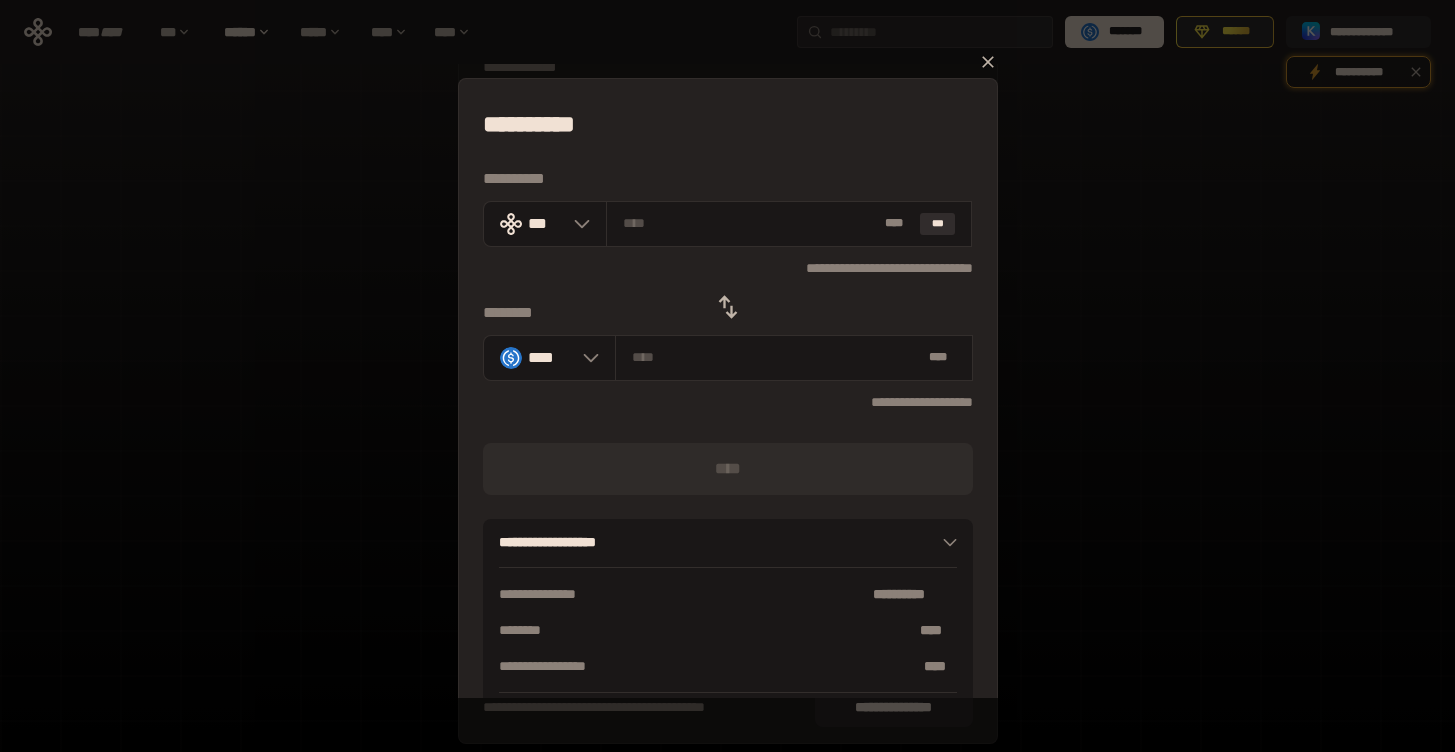 click 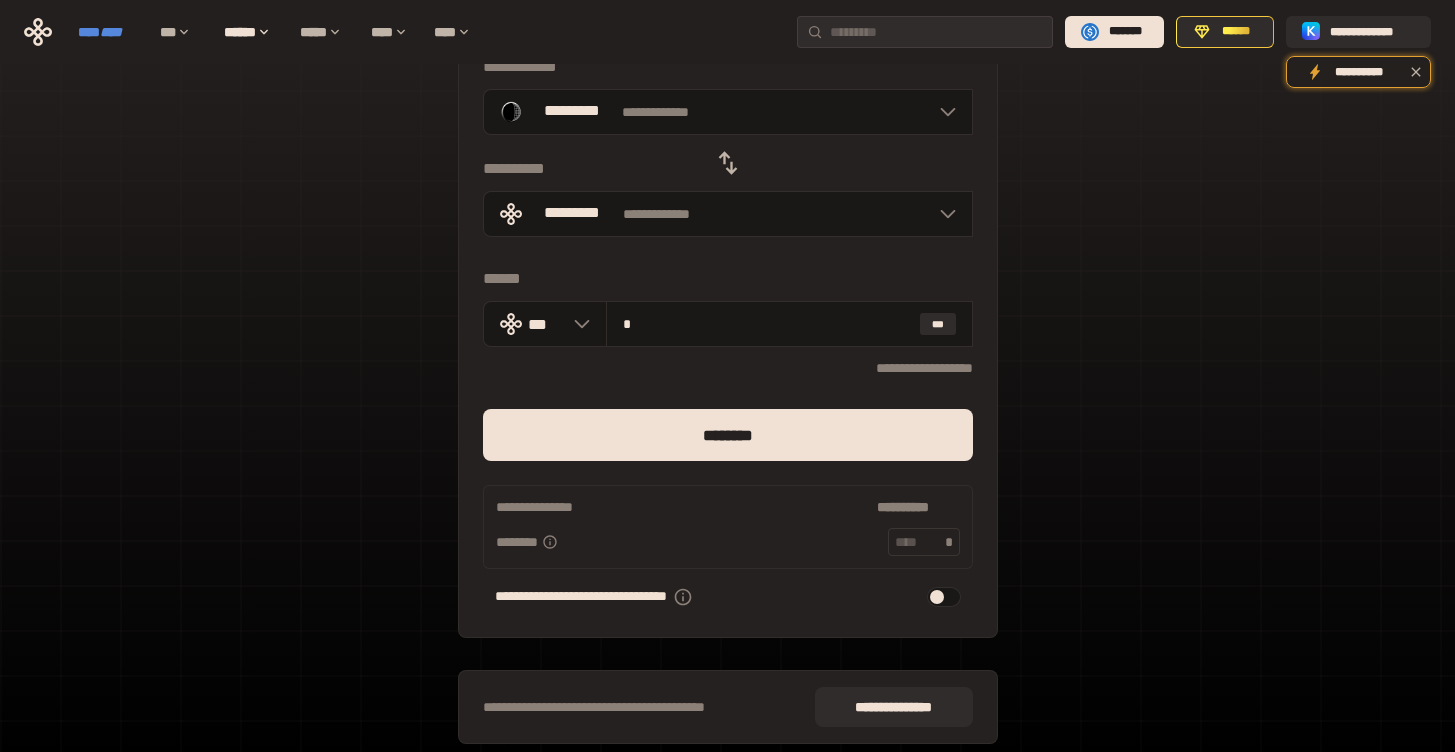 click on "**** ****" at bounding box center [109, 32] 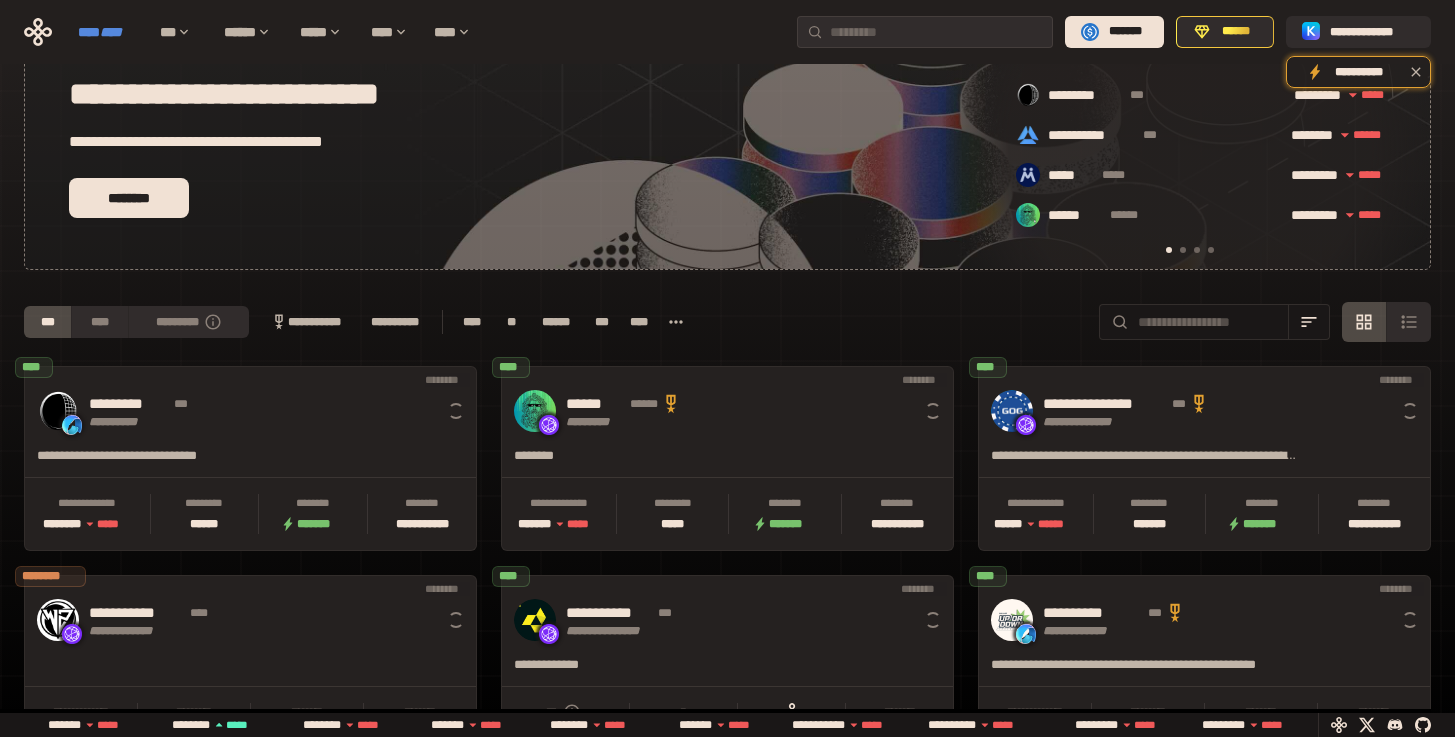 scroll, scrollTop: 0, scrollLeft: 16, axis: horizontal 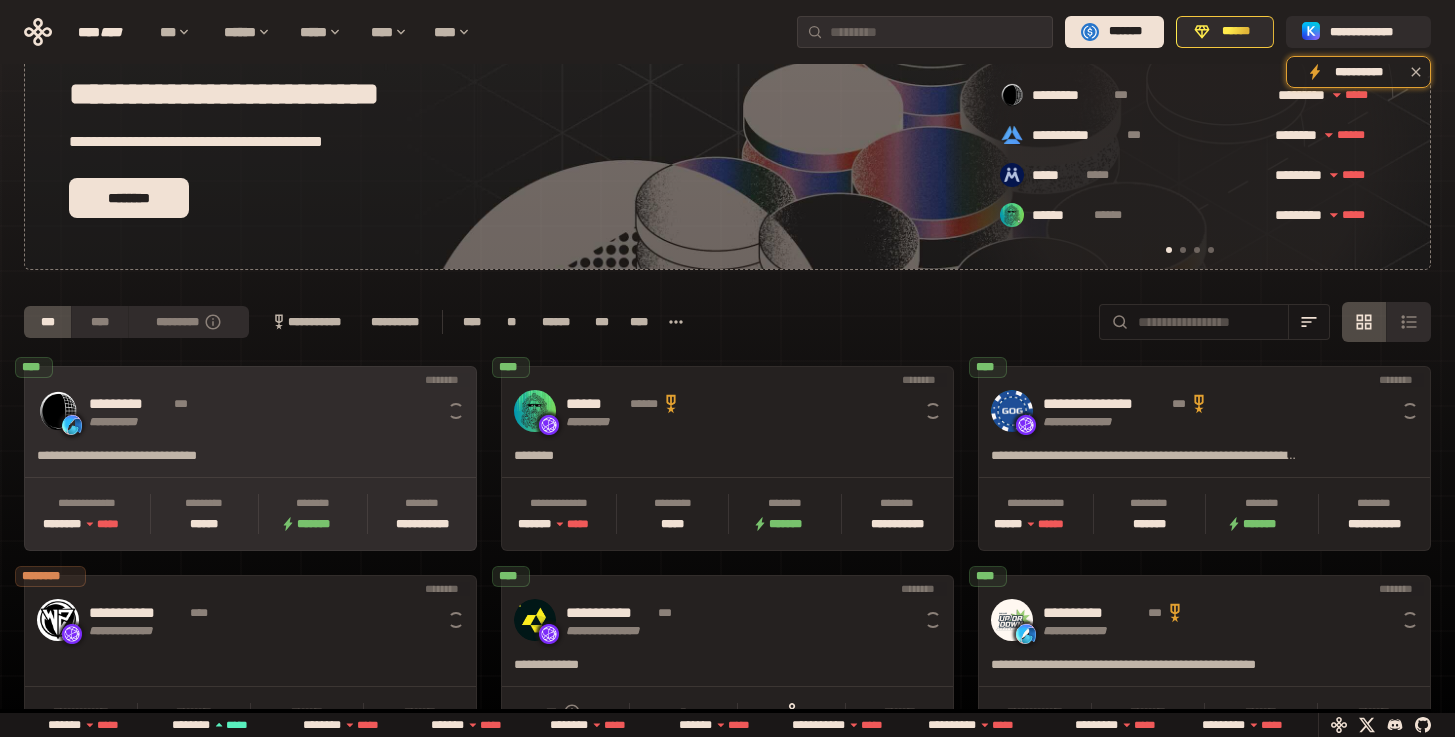 click on "**********" at bounding box center (268, 411) 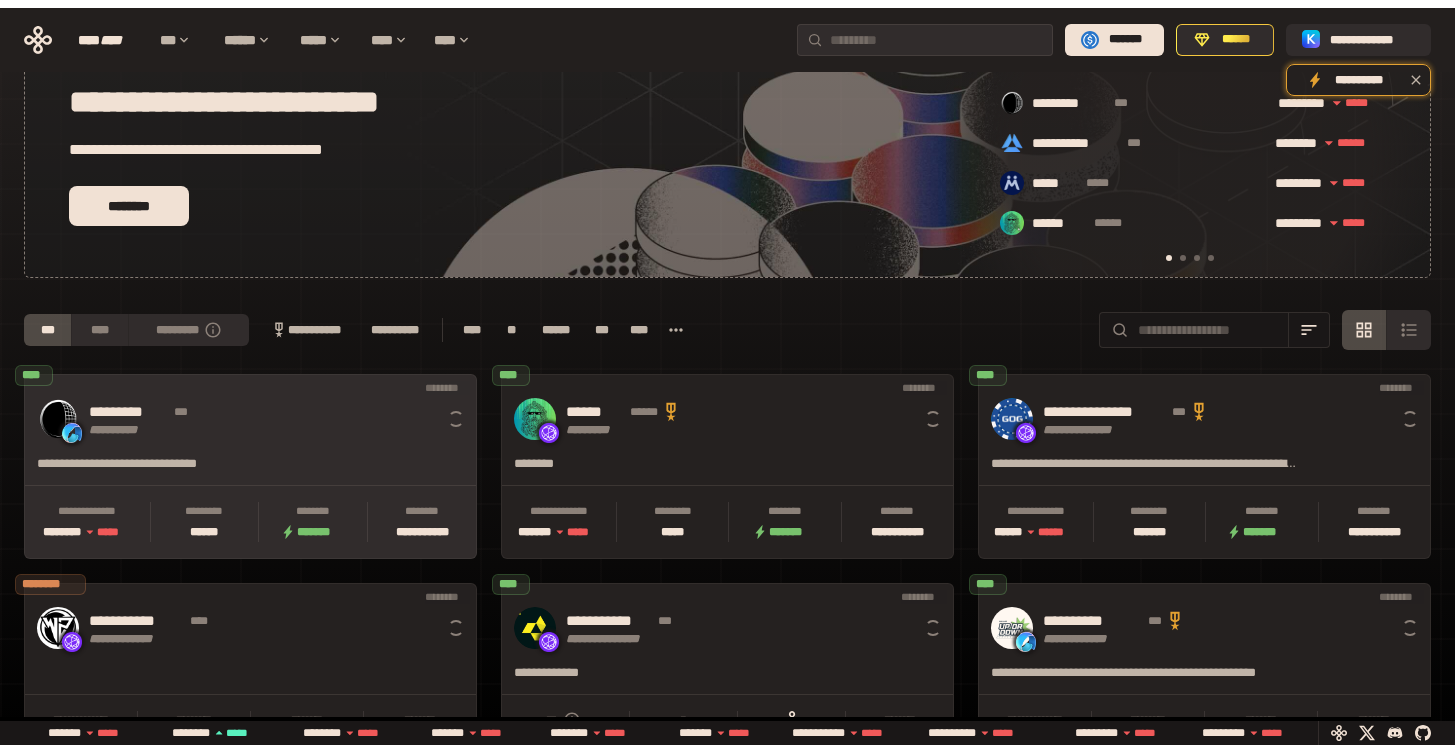 scroll, scrollTop: 0, scrollLeft: 0, axis: both 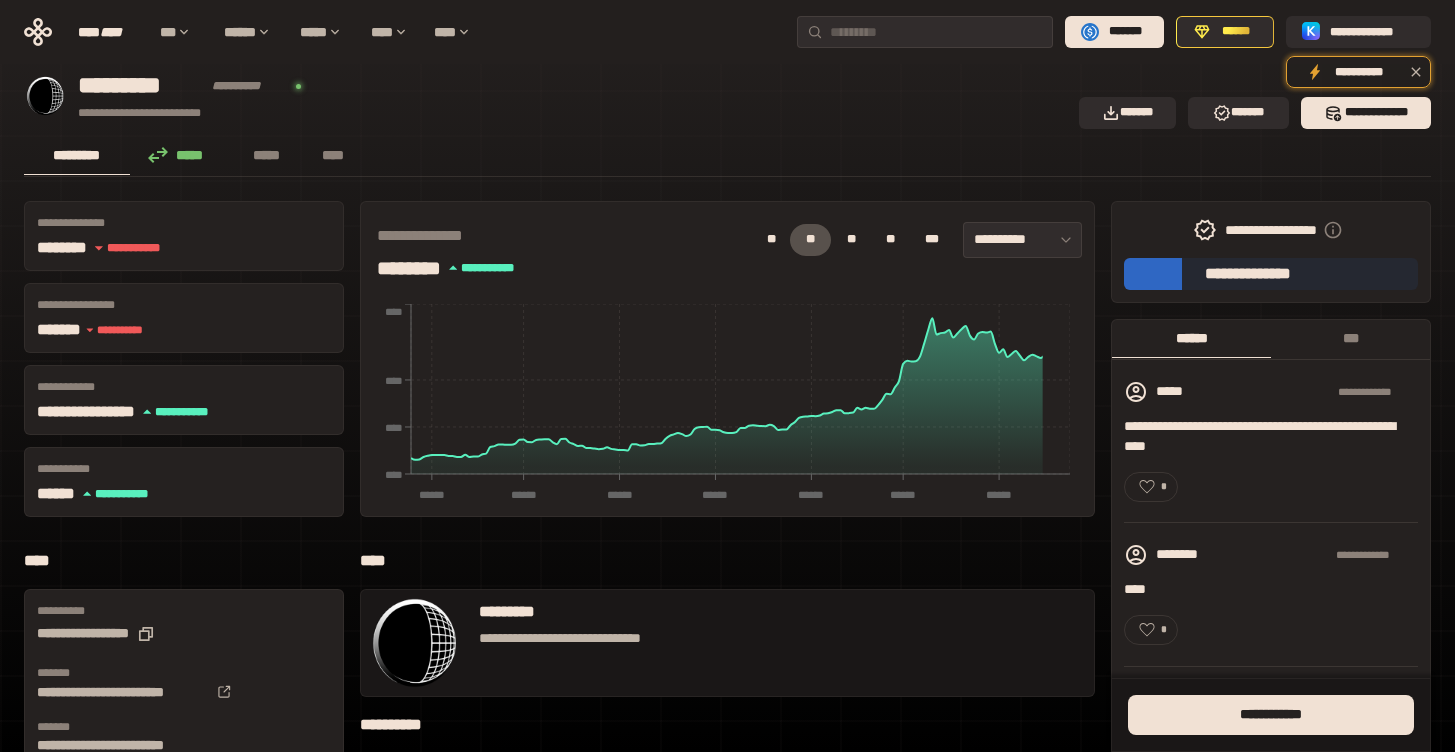 click on "*****" at bounding box center (181, 155) 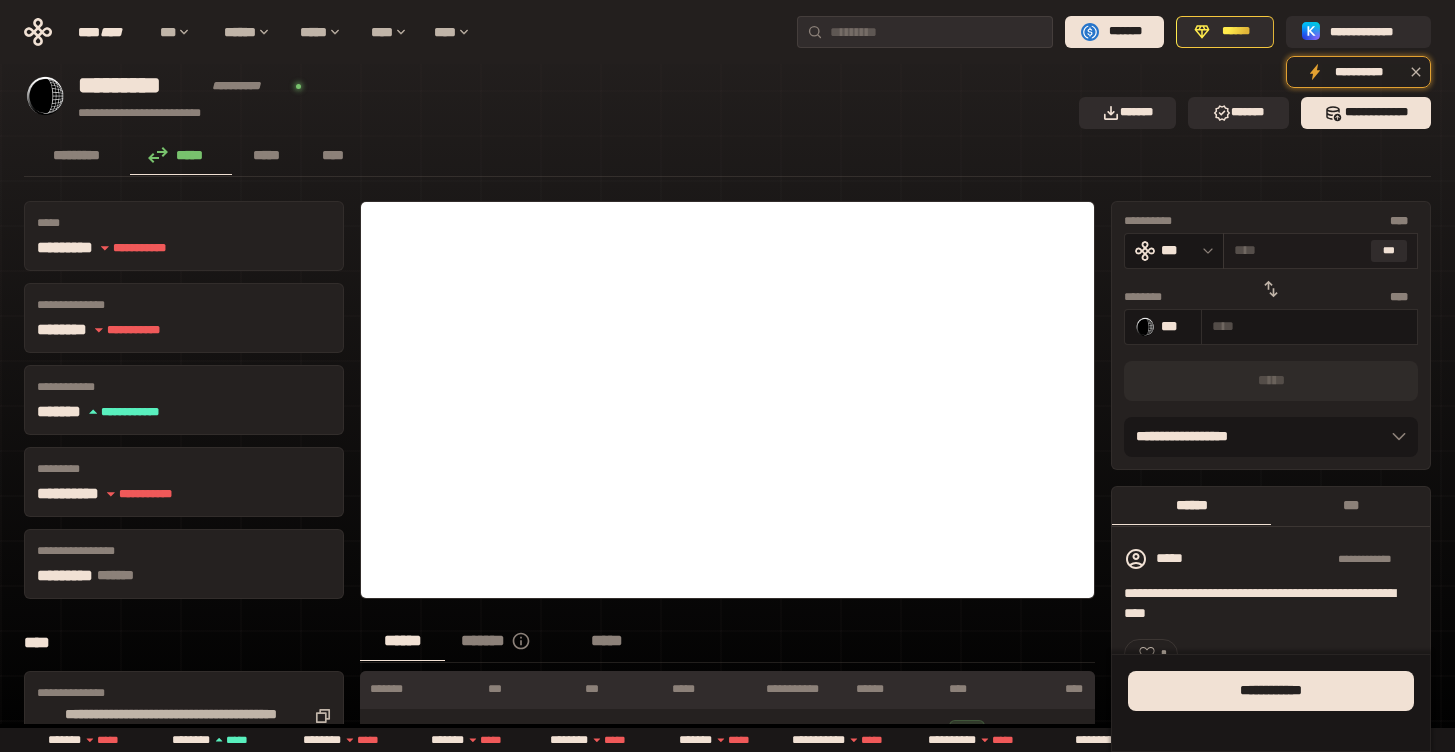 click at bounding box center (1298, 250) 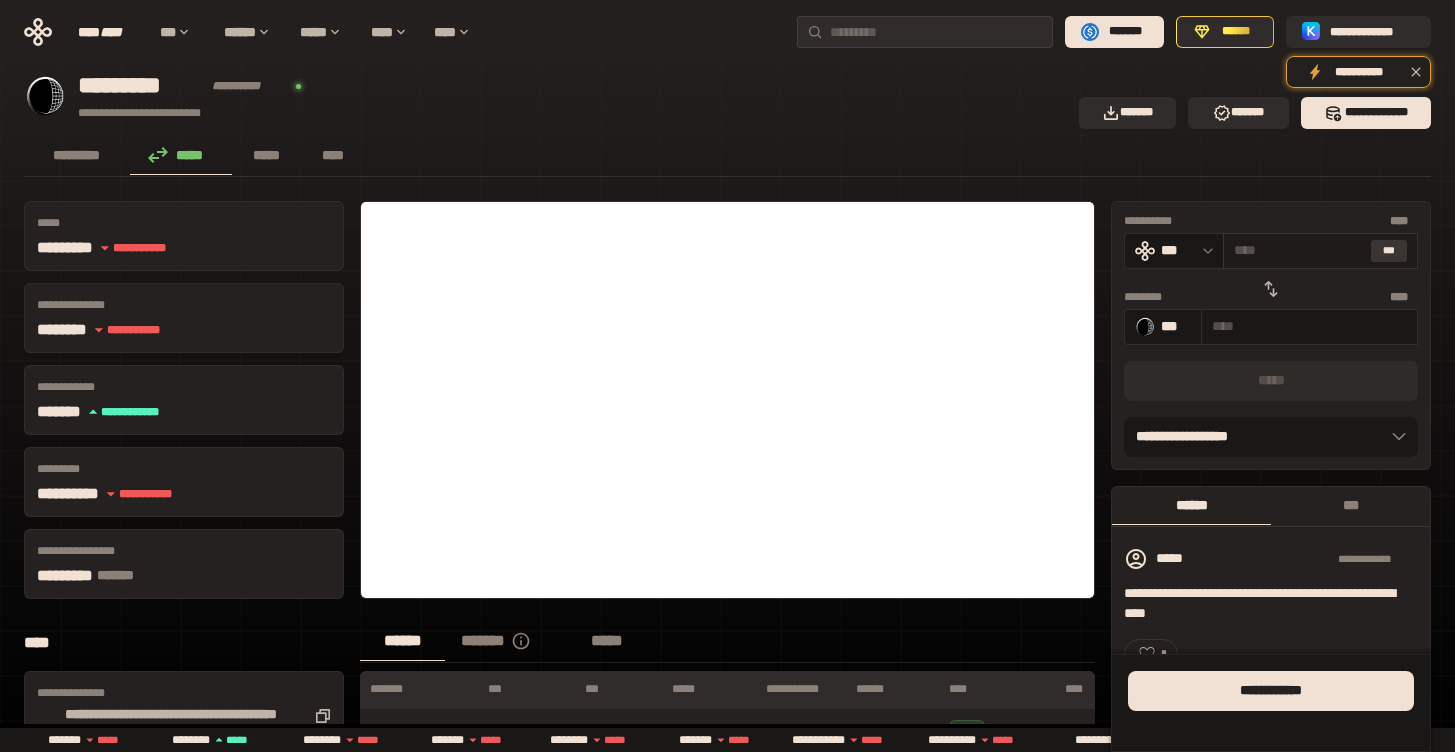 click on "***" at bounding box center (1389, 251) 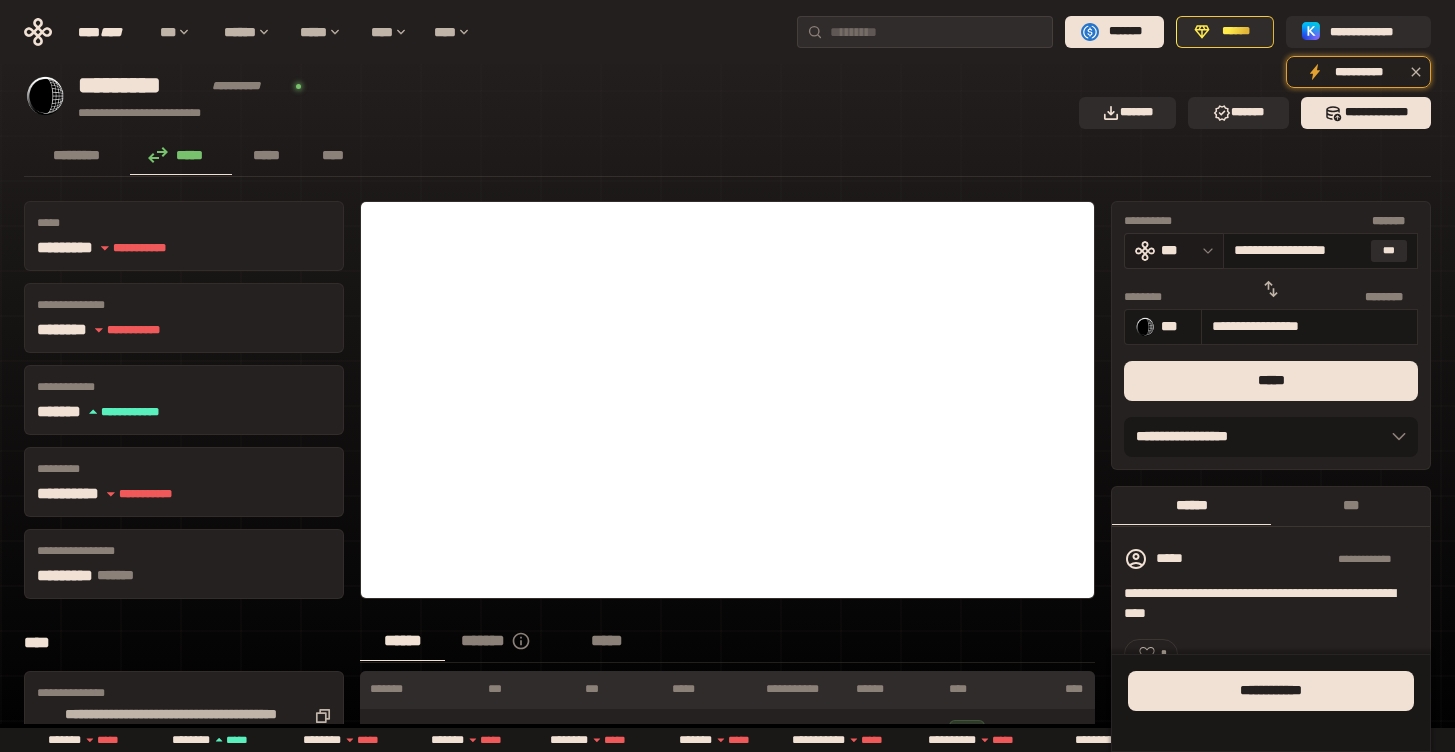 click on "***" at bounding box center (1177, 250) 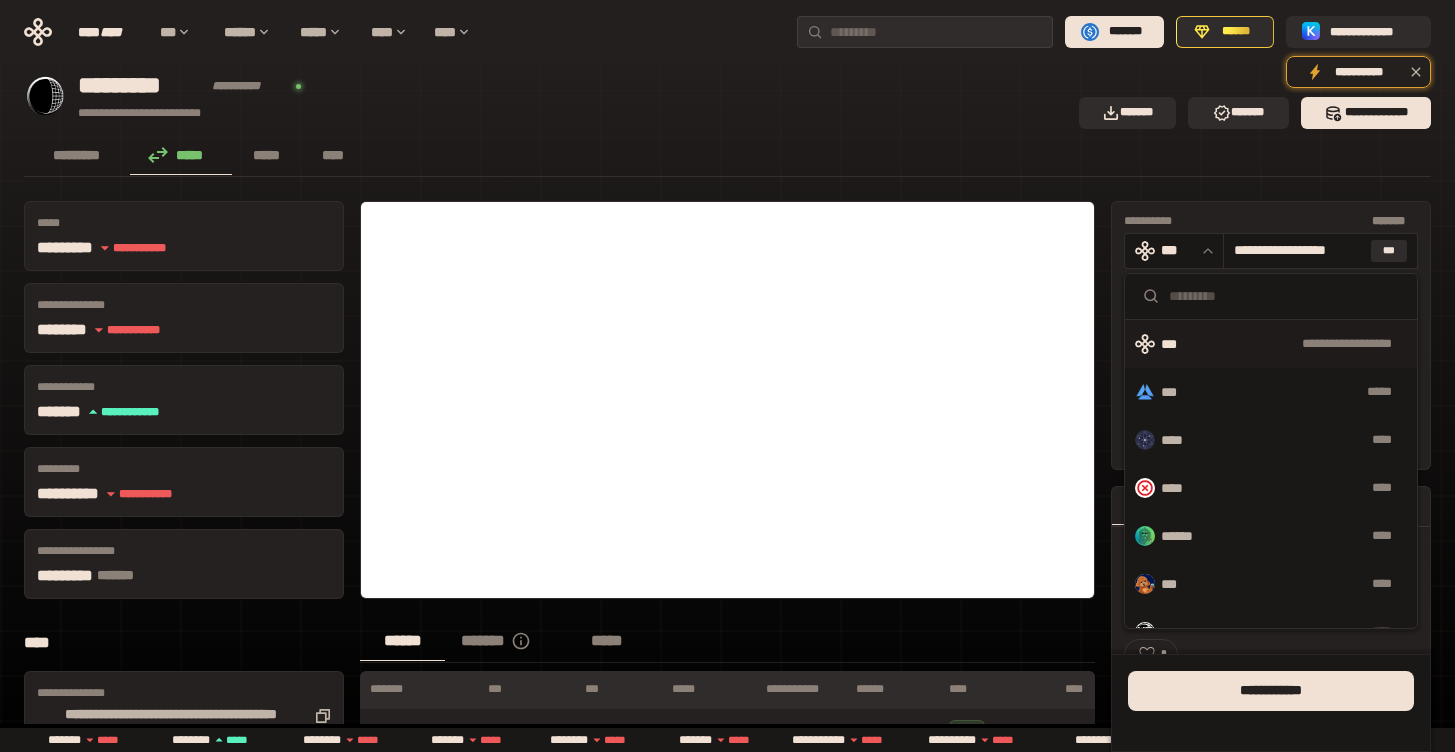 click on "**********" at bounding box center [727, 629] 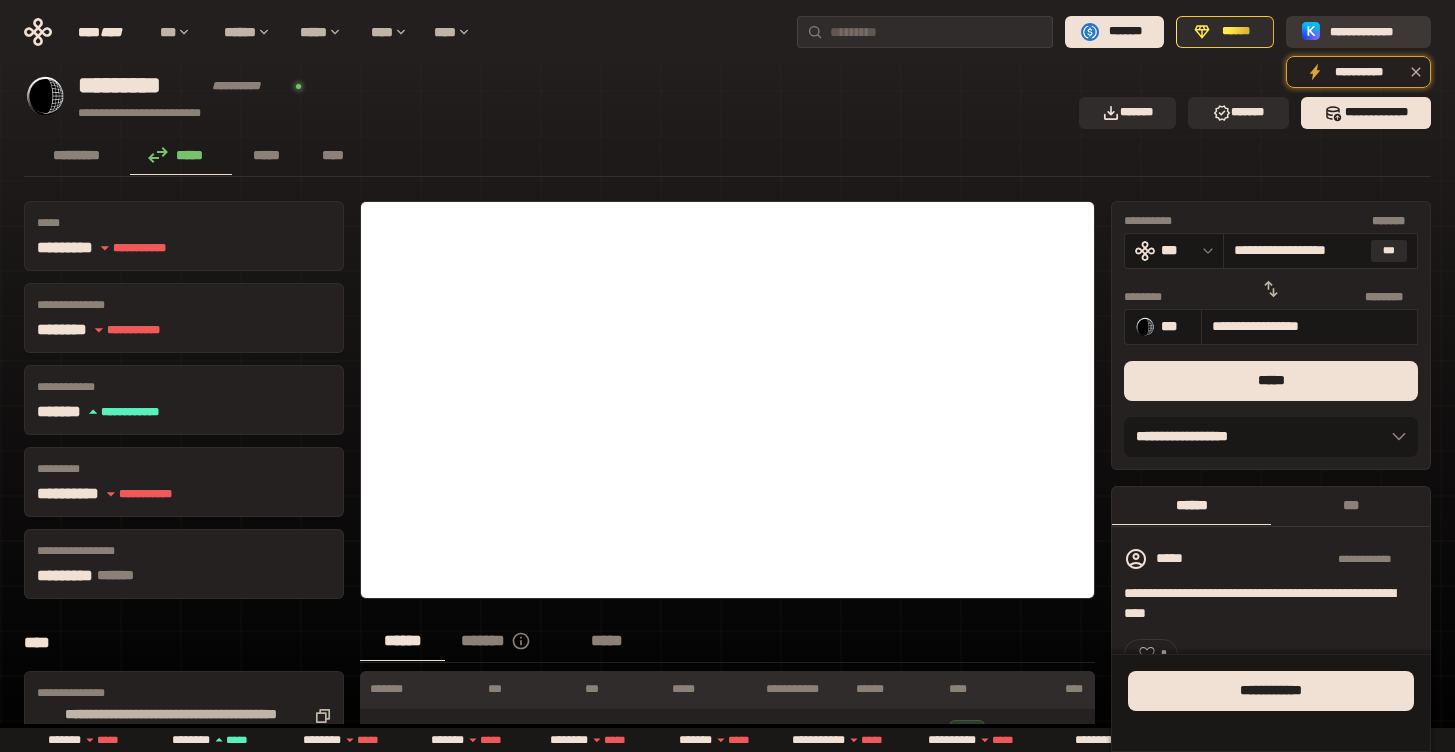 click on "**********" at bounding box center (1372, 32) 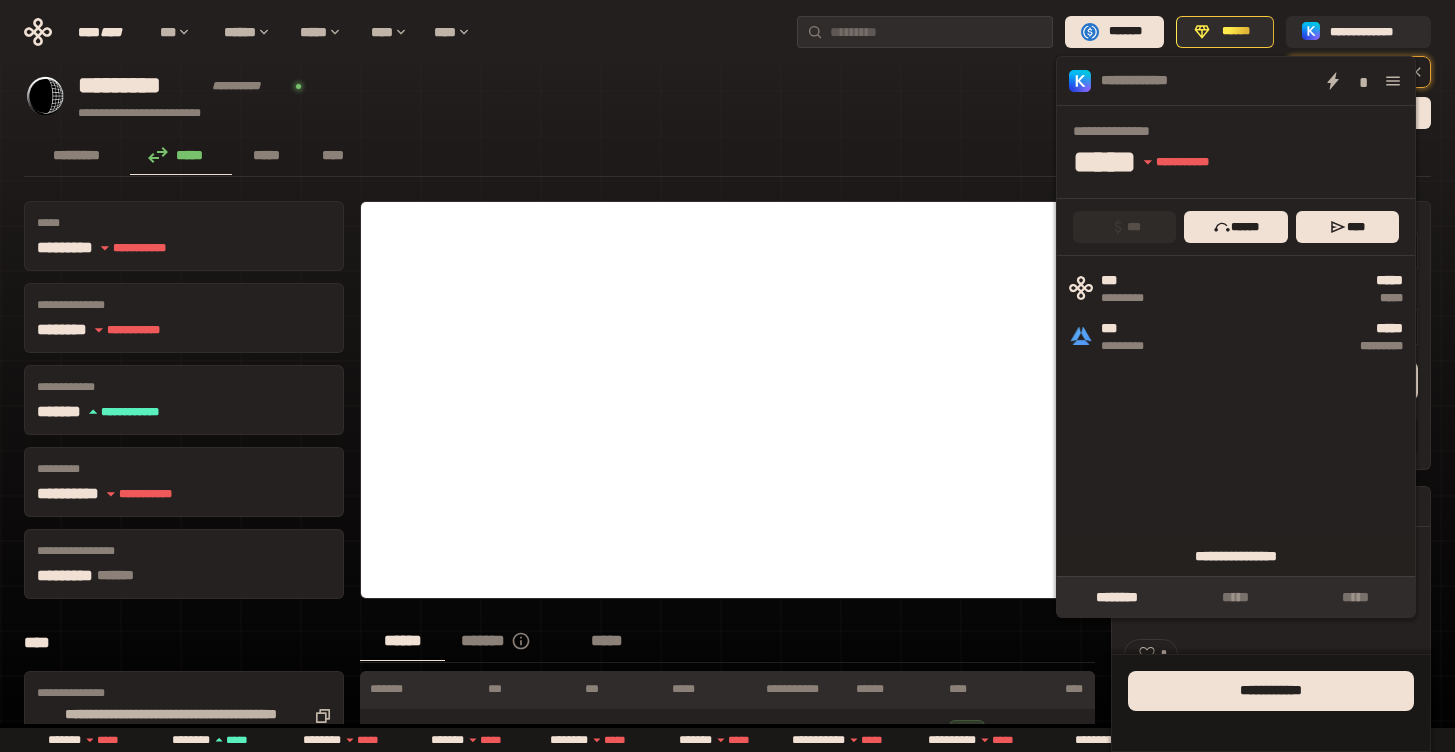 click on "**********" at bounding box center [1236, 556] 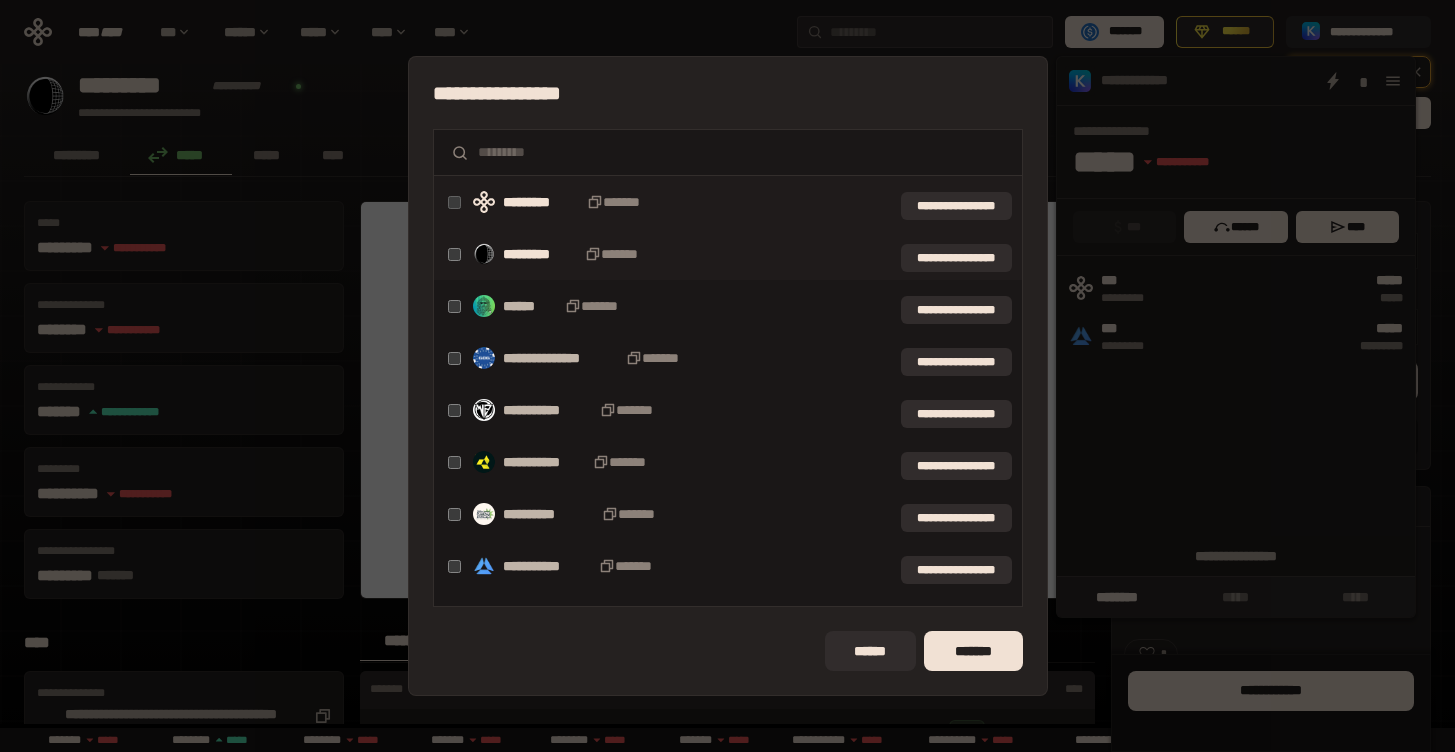 click on "**********" at bounding box center [728, 254] 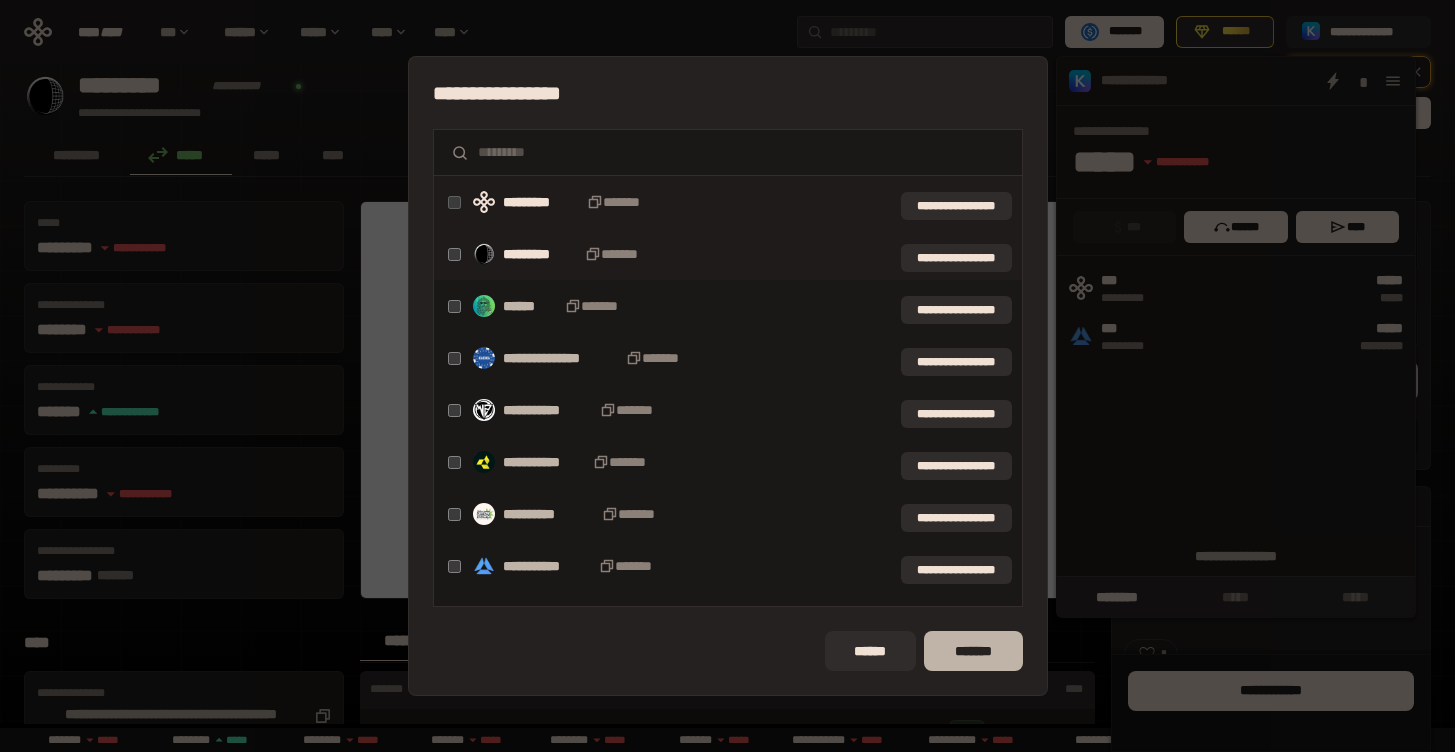 click on "*******" at bounding box center (973, 651) 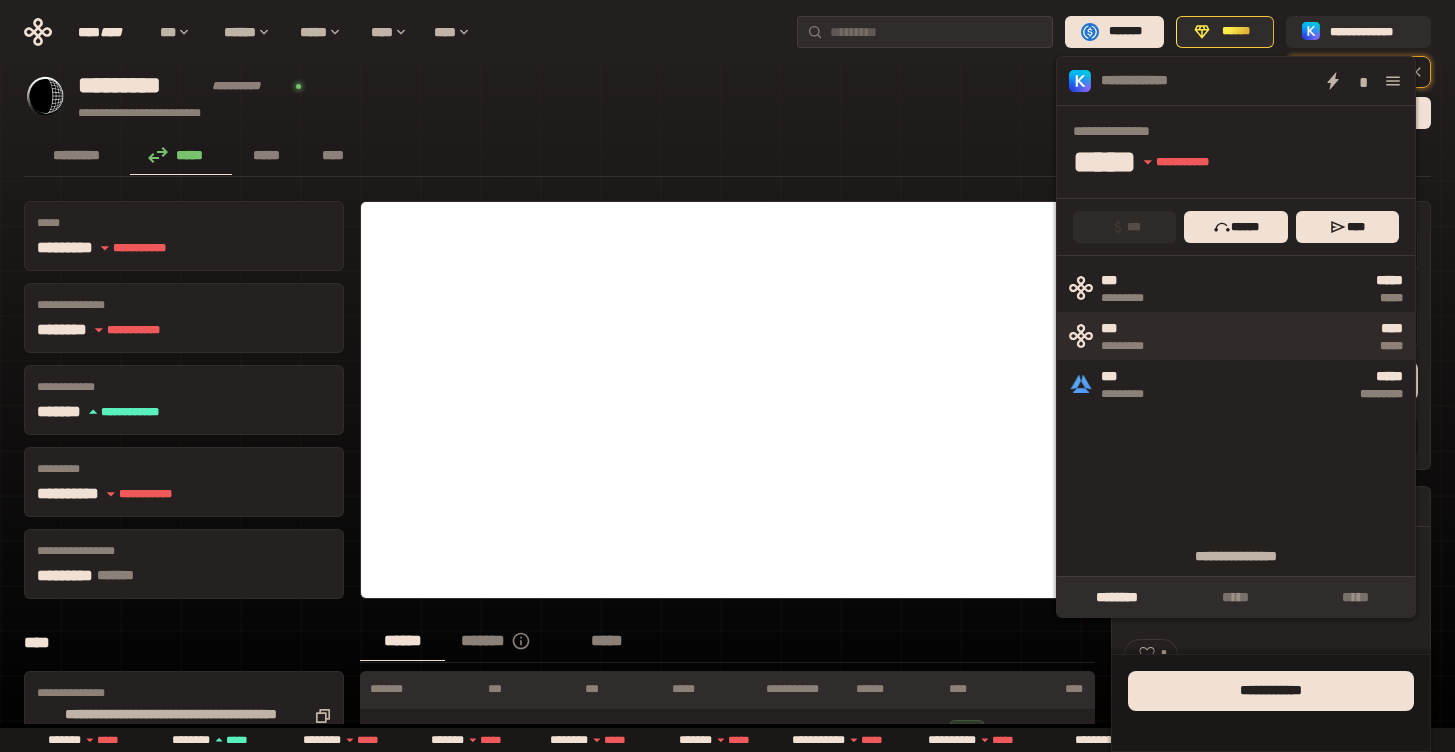 click on "**** *****" at bounding box center [1287, 336] 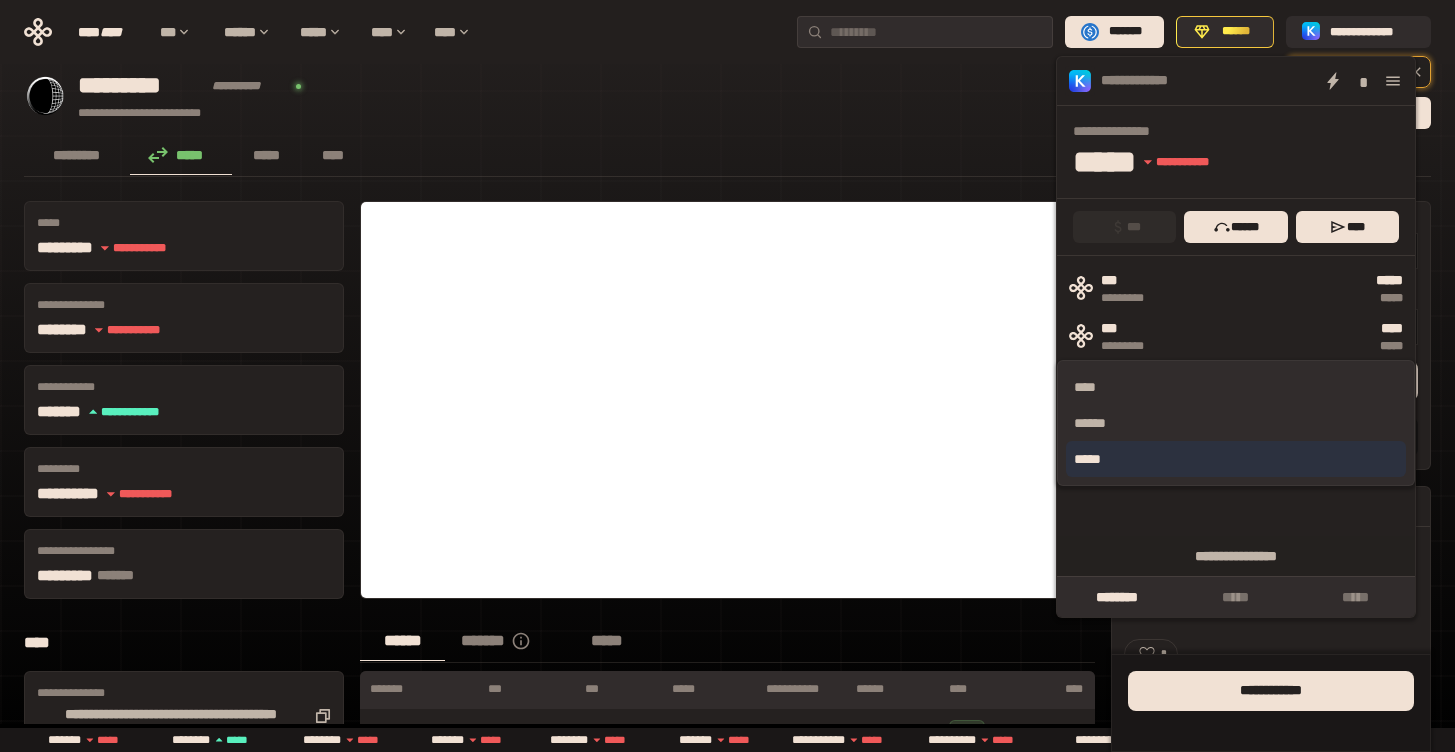 click on "*****" at bounding box center (1236, 459) 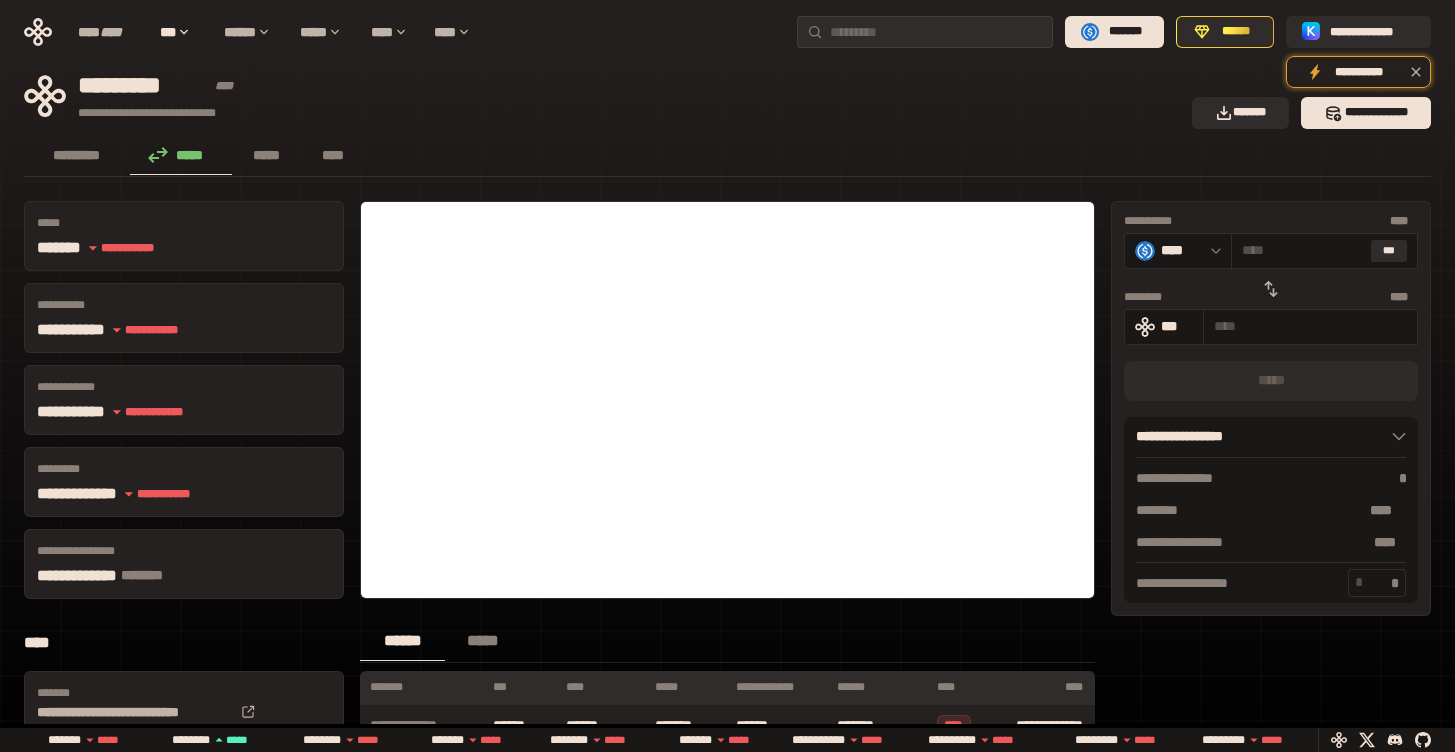 click 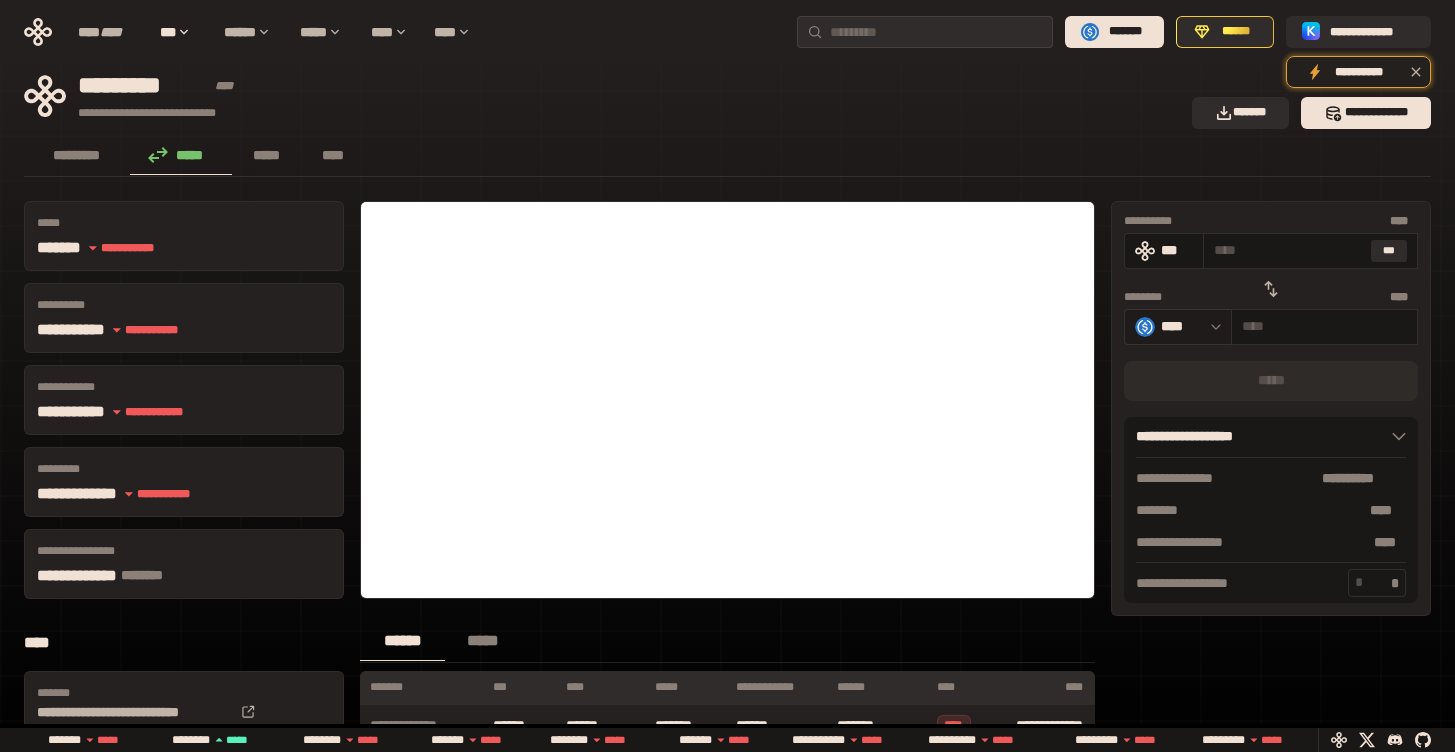 click on "****" at bounding box center [1181, 326] 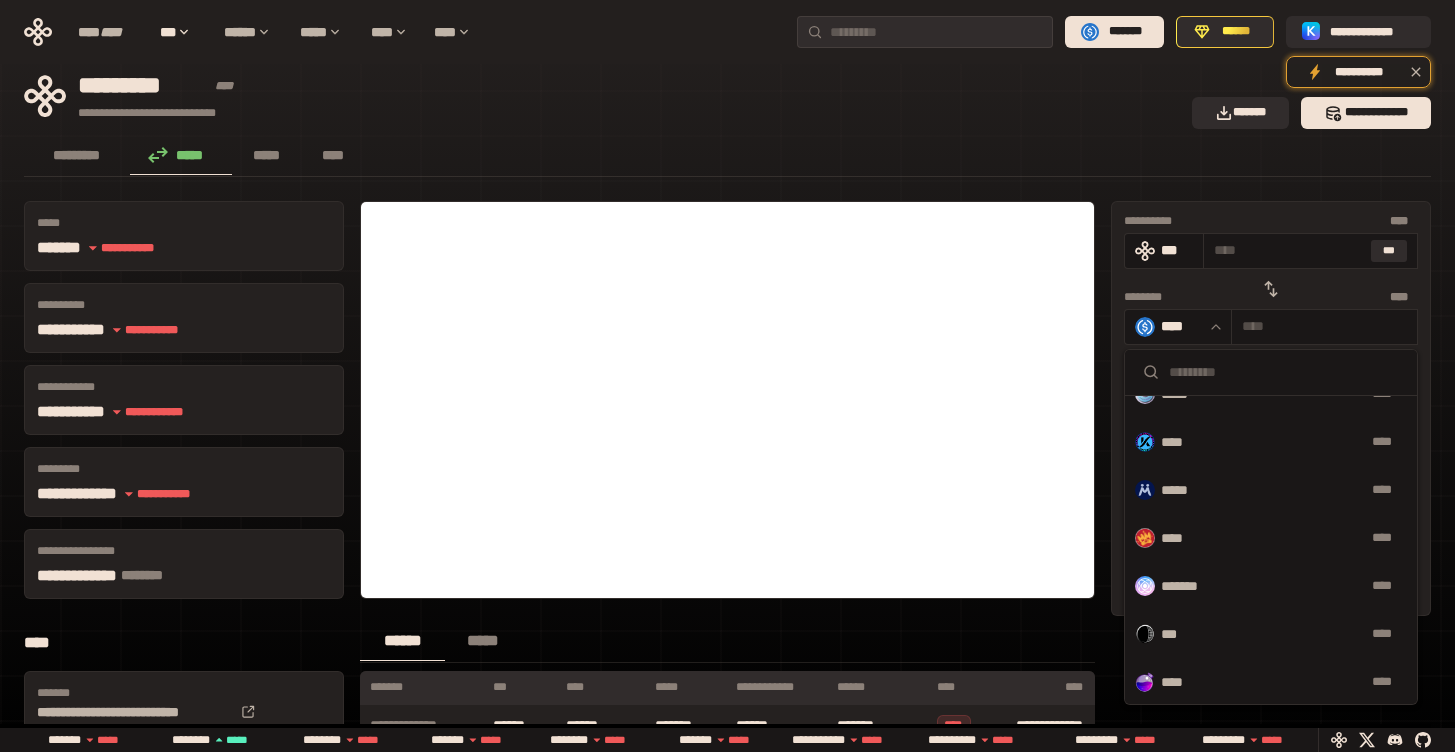 scroll, scrollTop: 464, scrollLeft: 0, axis: vertical 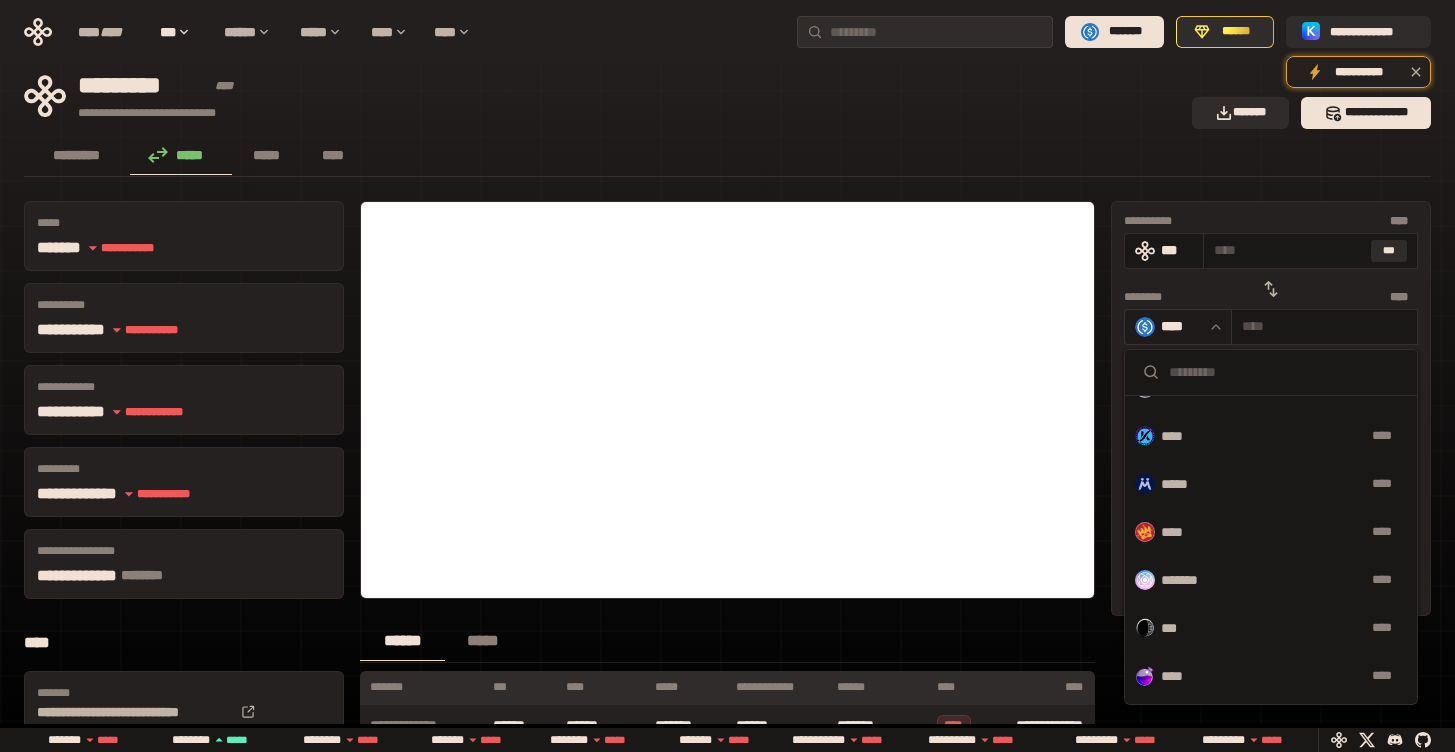 click 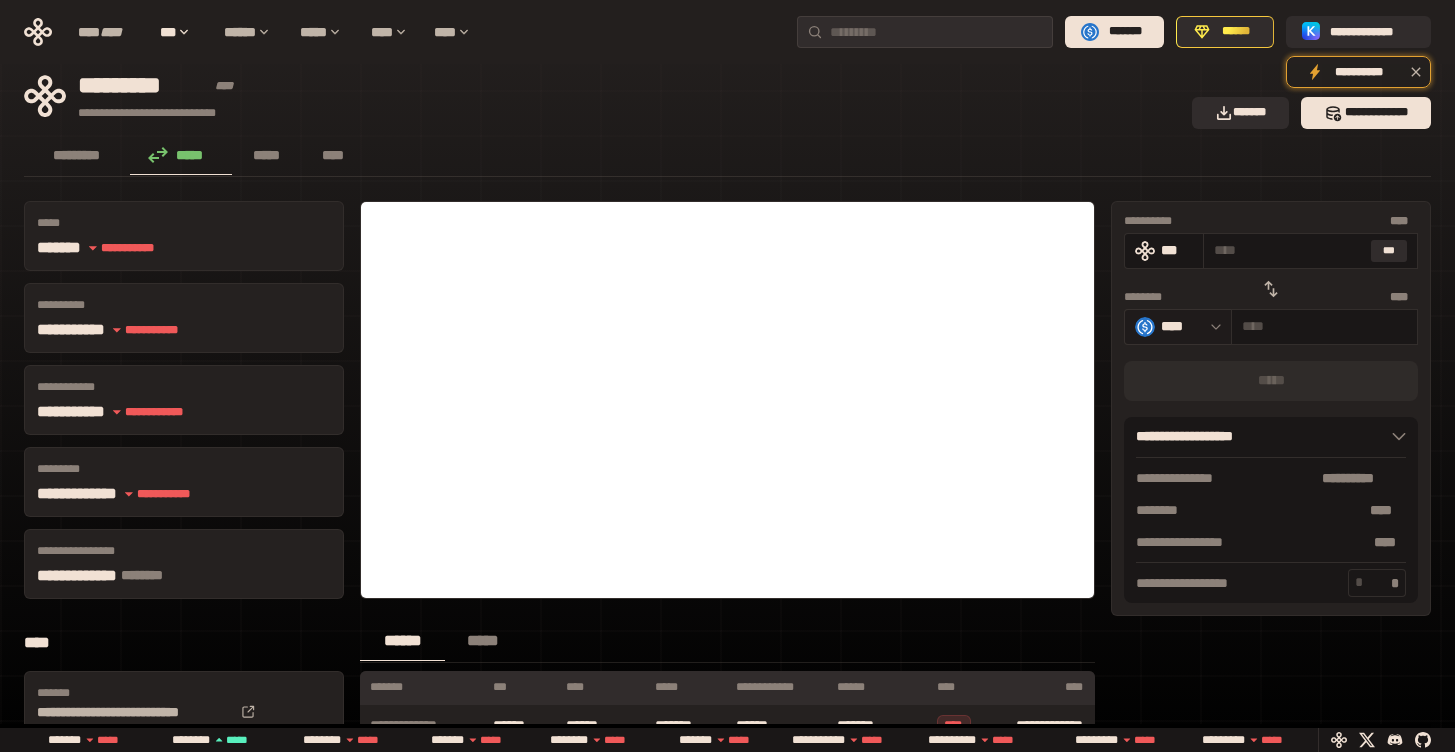 click 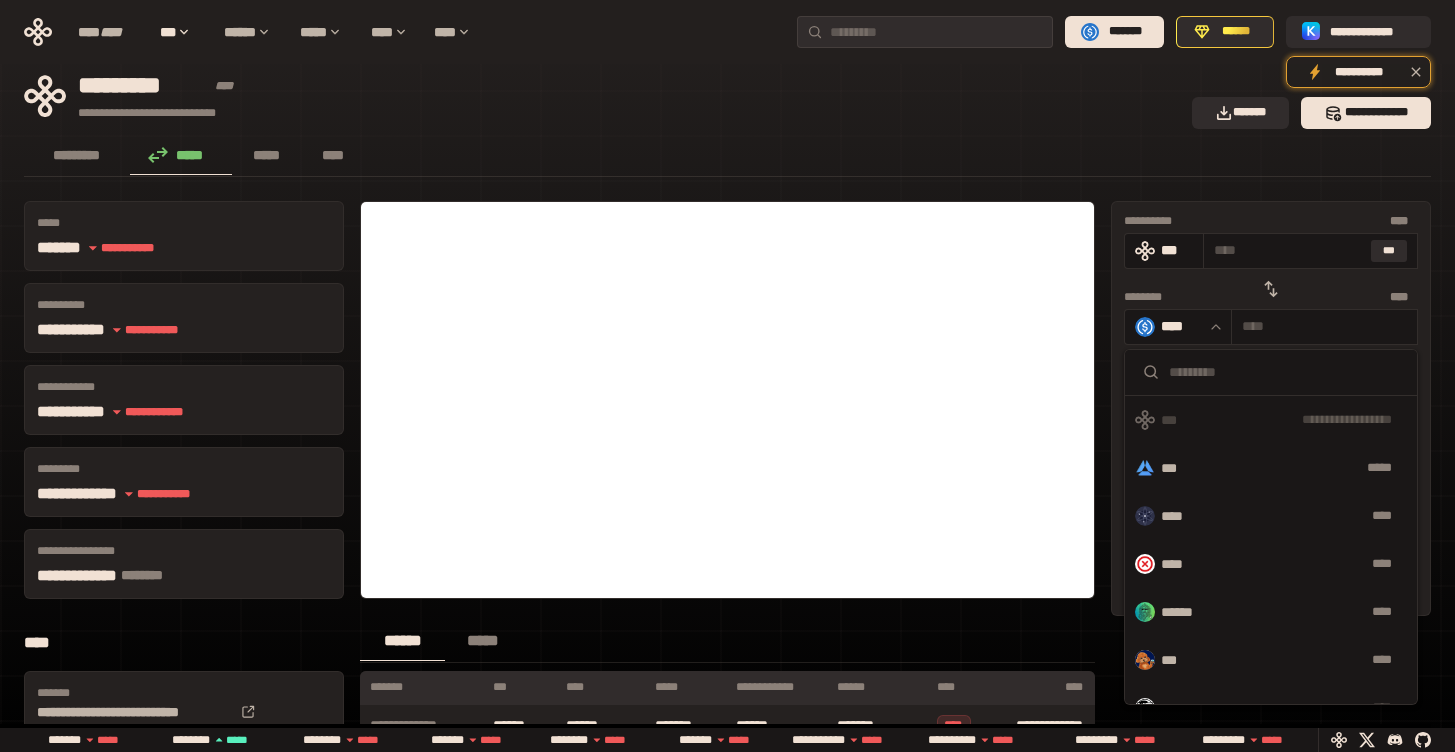 click at bounding box center (1285, 372) 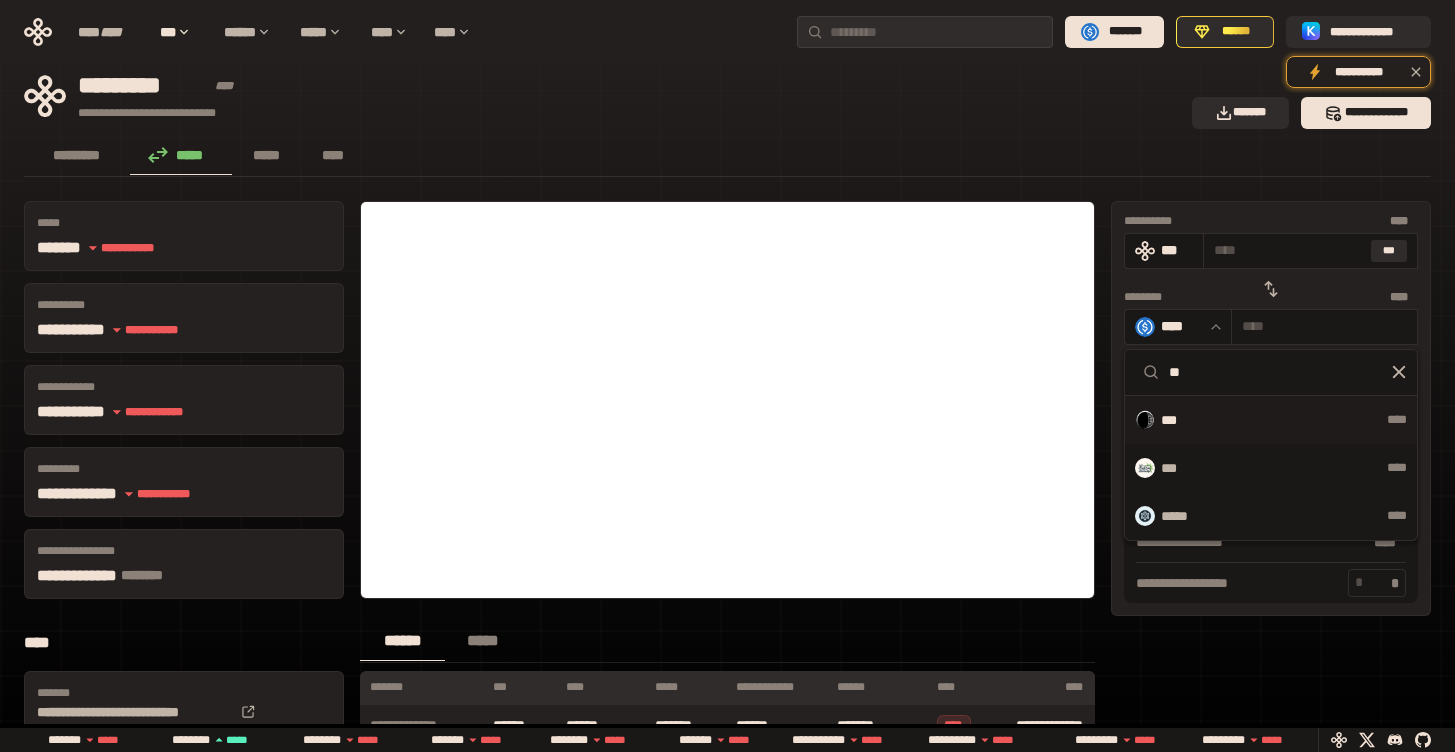 type on "**" 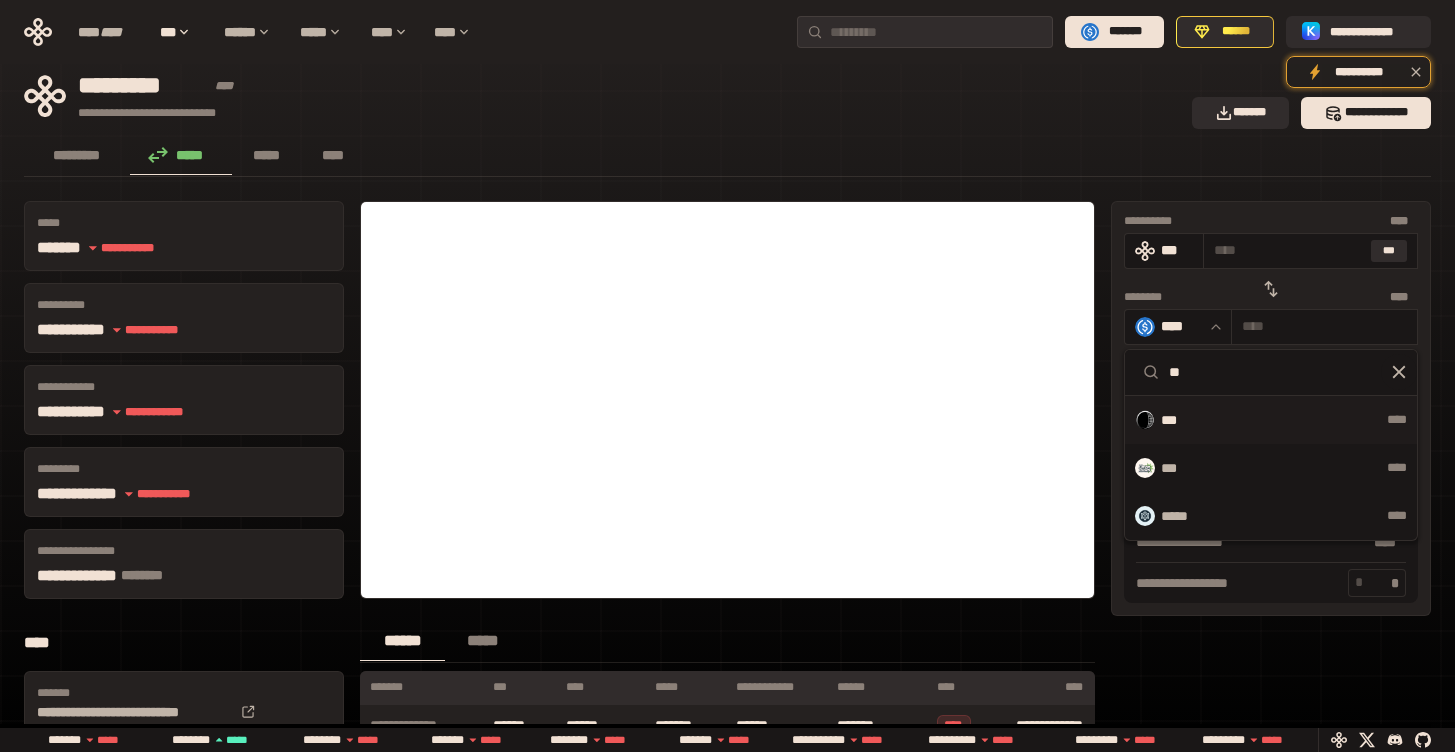 click on "***" at bounding box center [1176, 420] 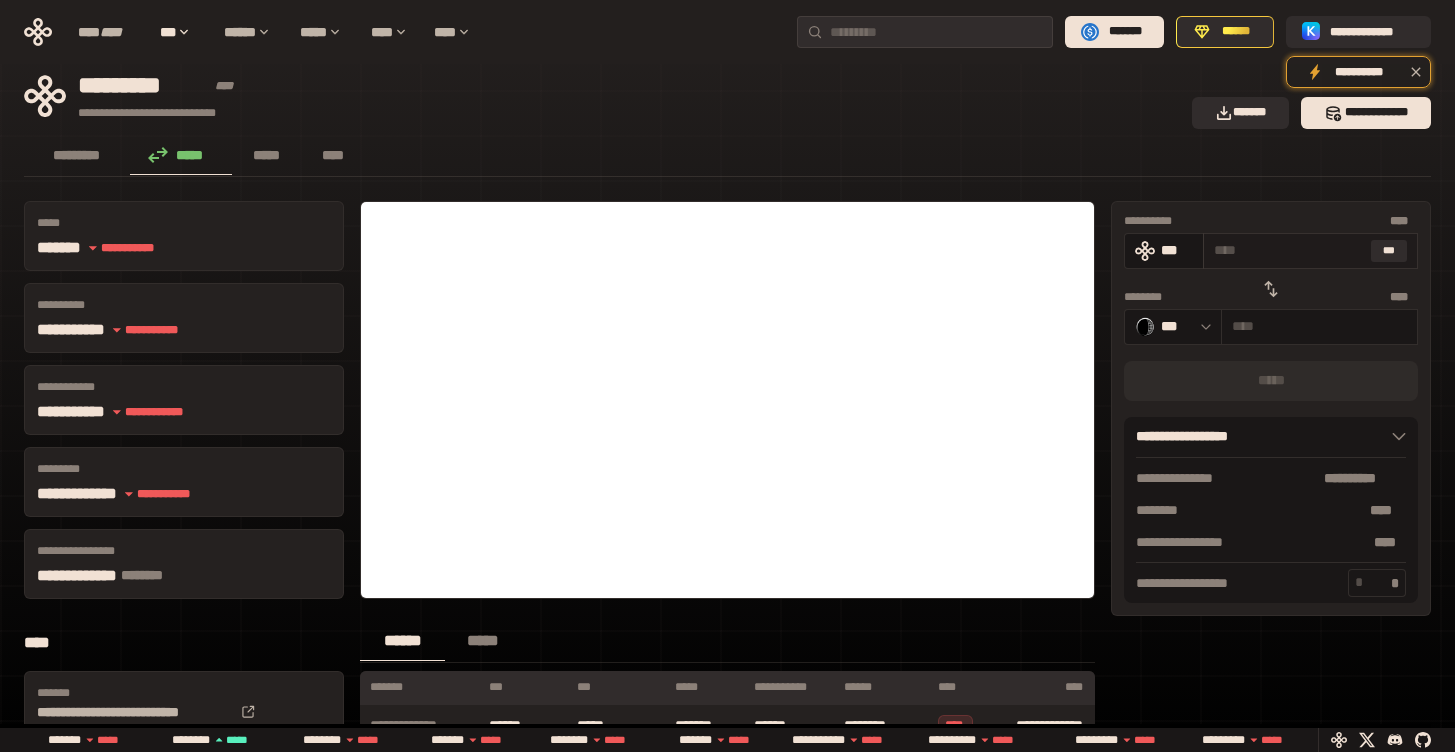 click at bounding box center [1288, 250] 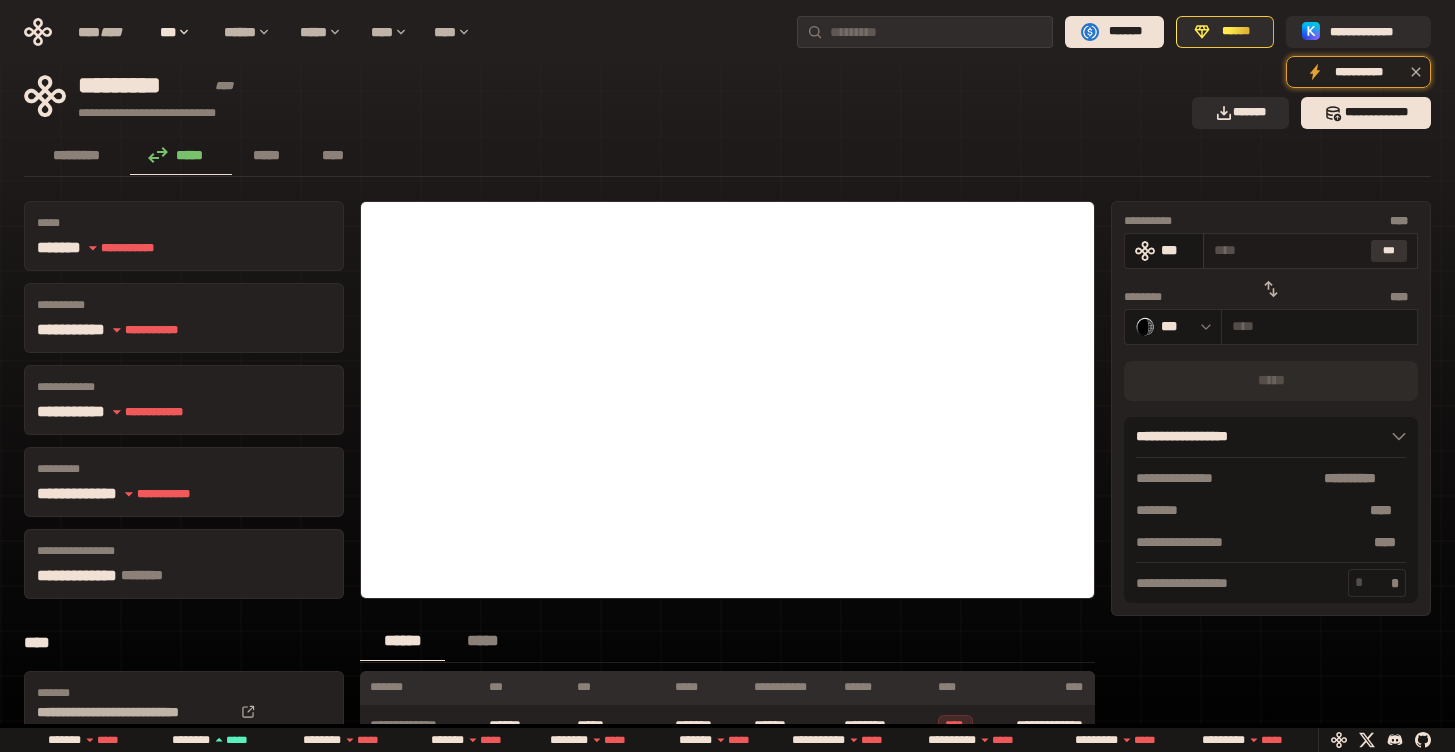 click on "***" at bounding box center (1389, 251) 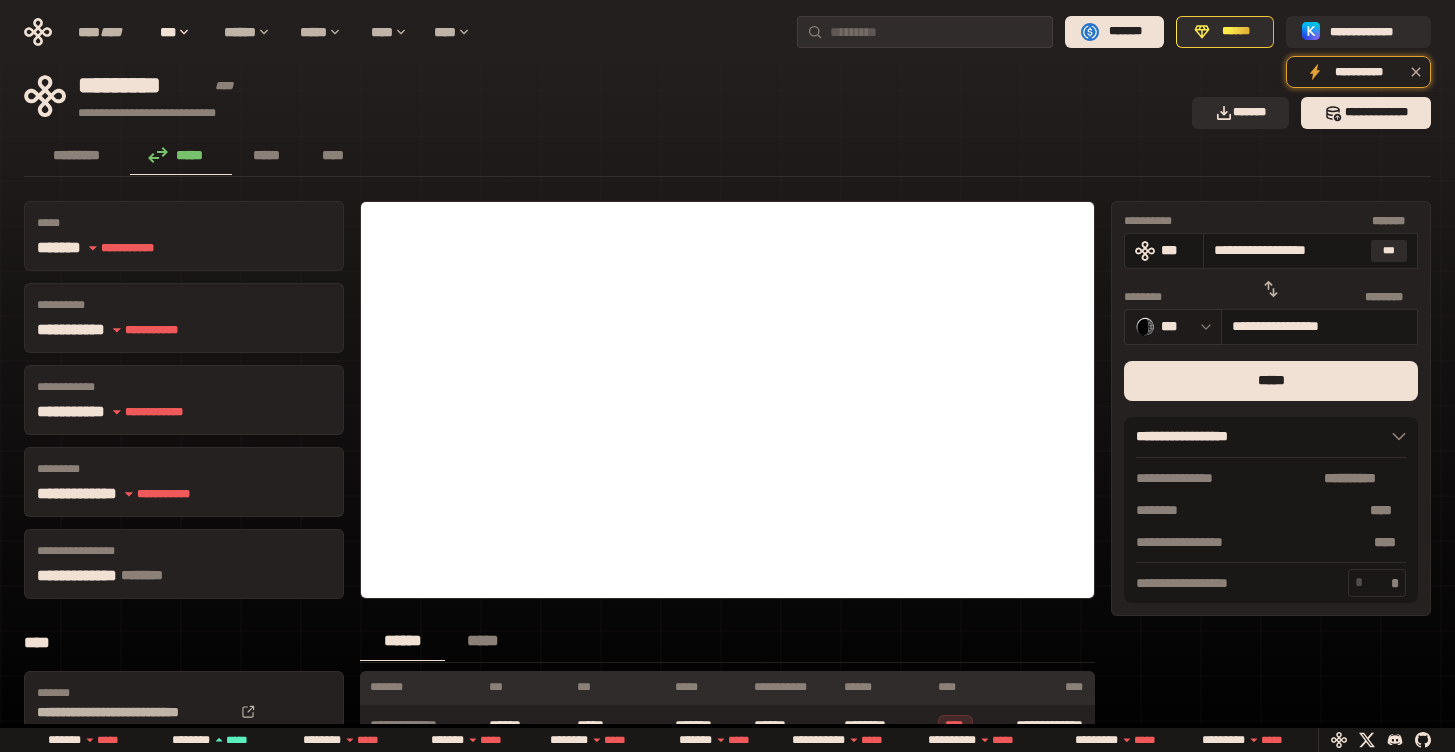 click at bounding box center [1201, 327] 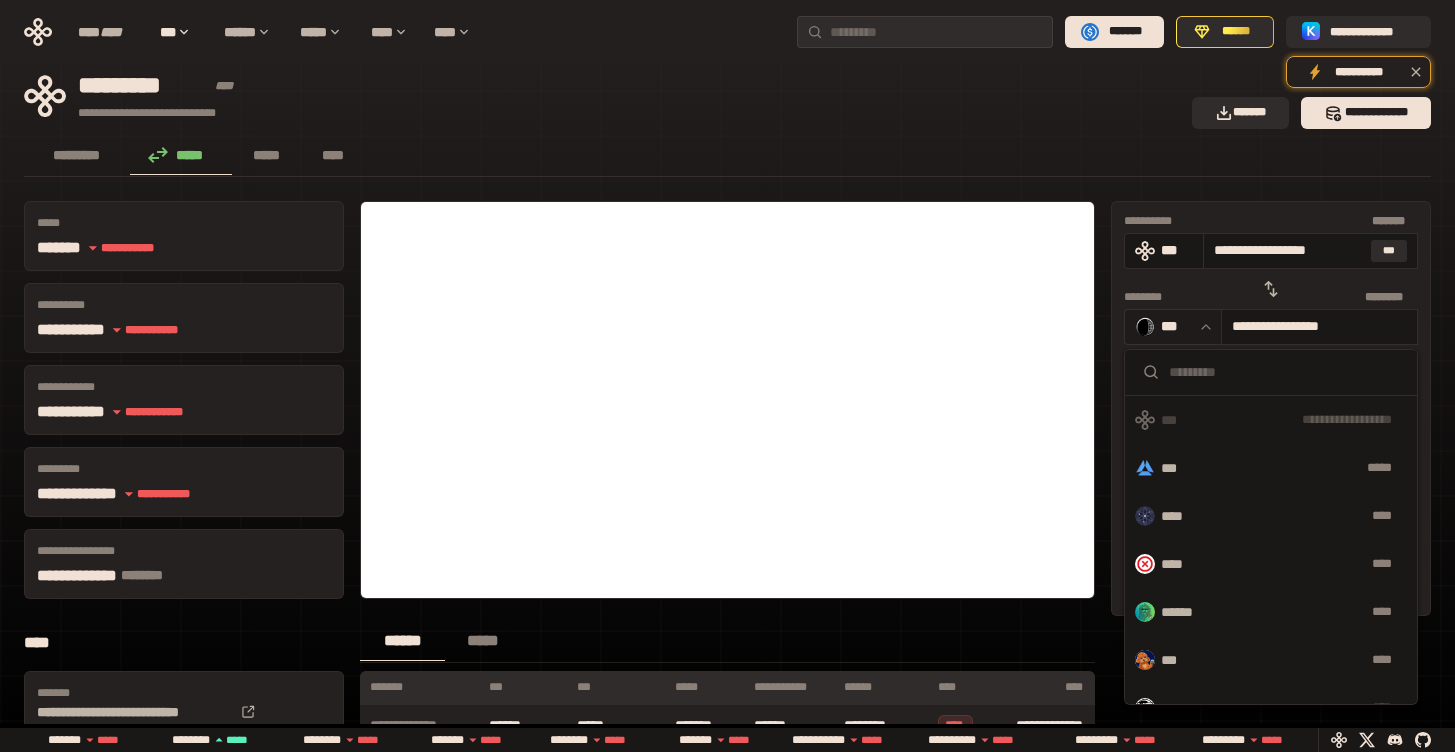 click at bounding box center (1201, 327) 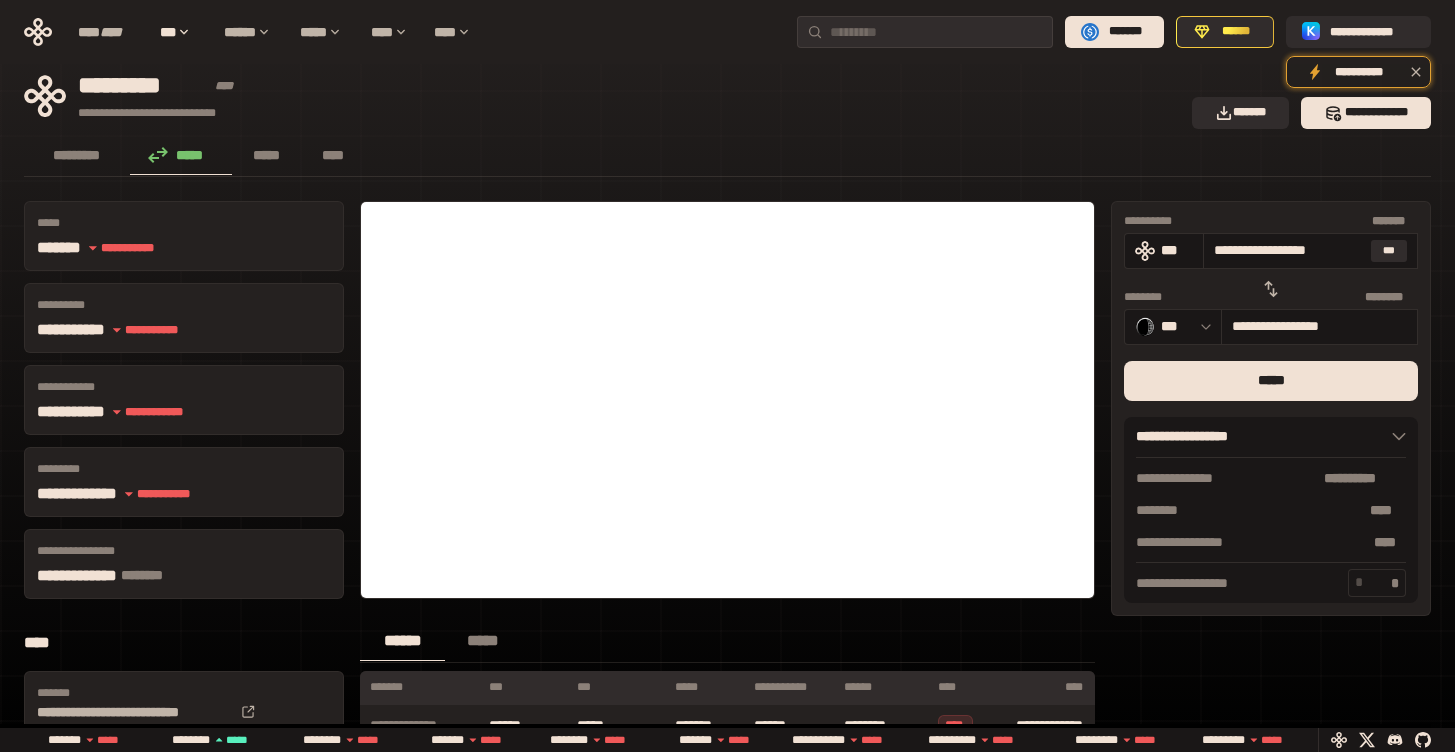 drag, startPoint x: 1217, startPoint y: 249, endPoint x: 1469, endPoint y: 317, distance: 261.0134 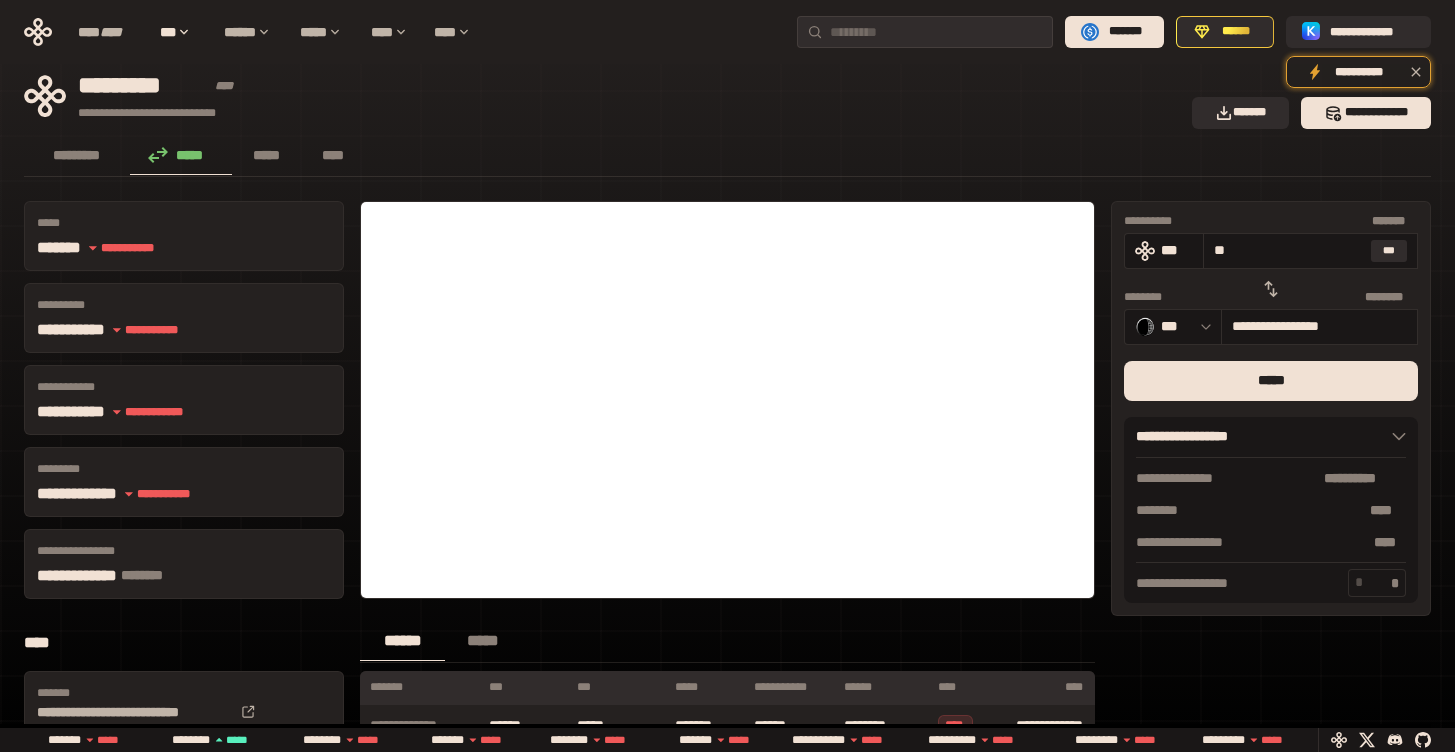 type on "**********" 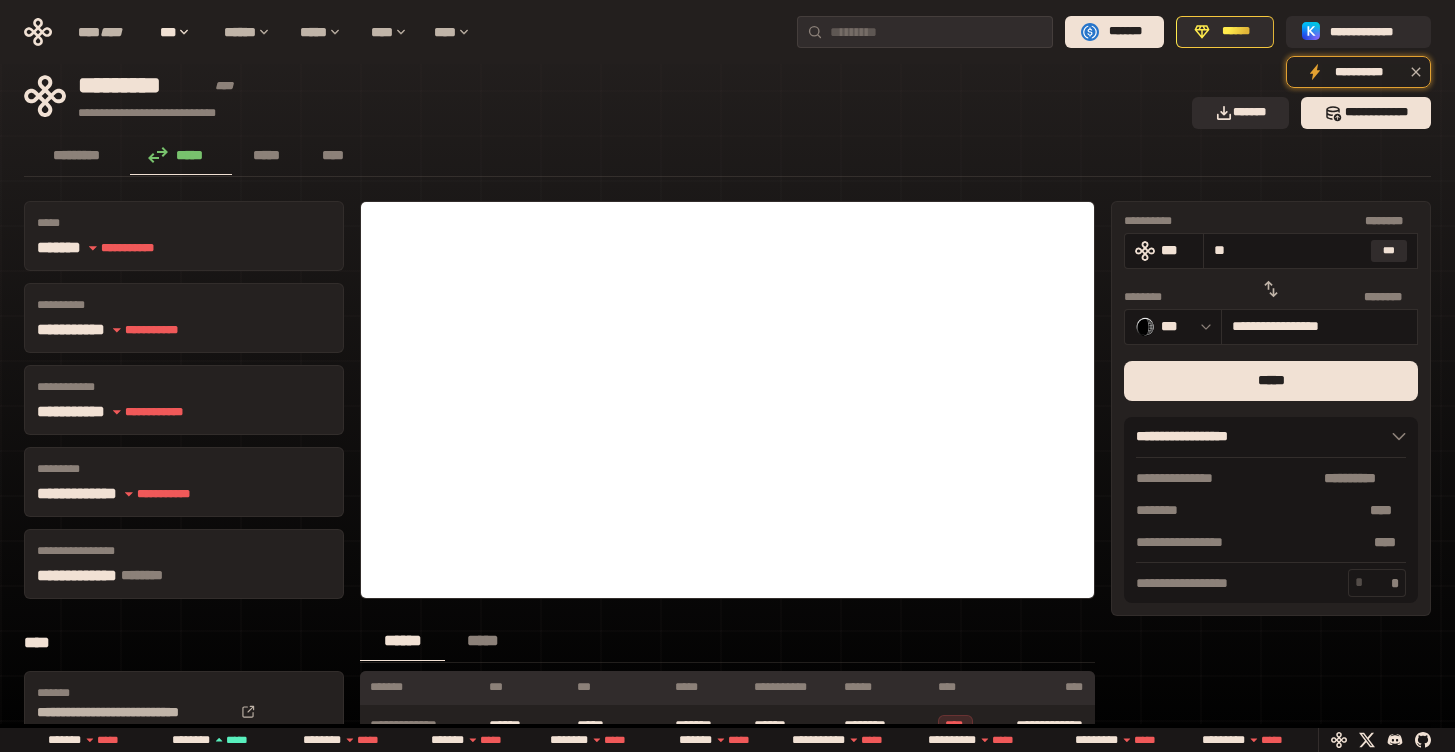 type on "*" 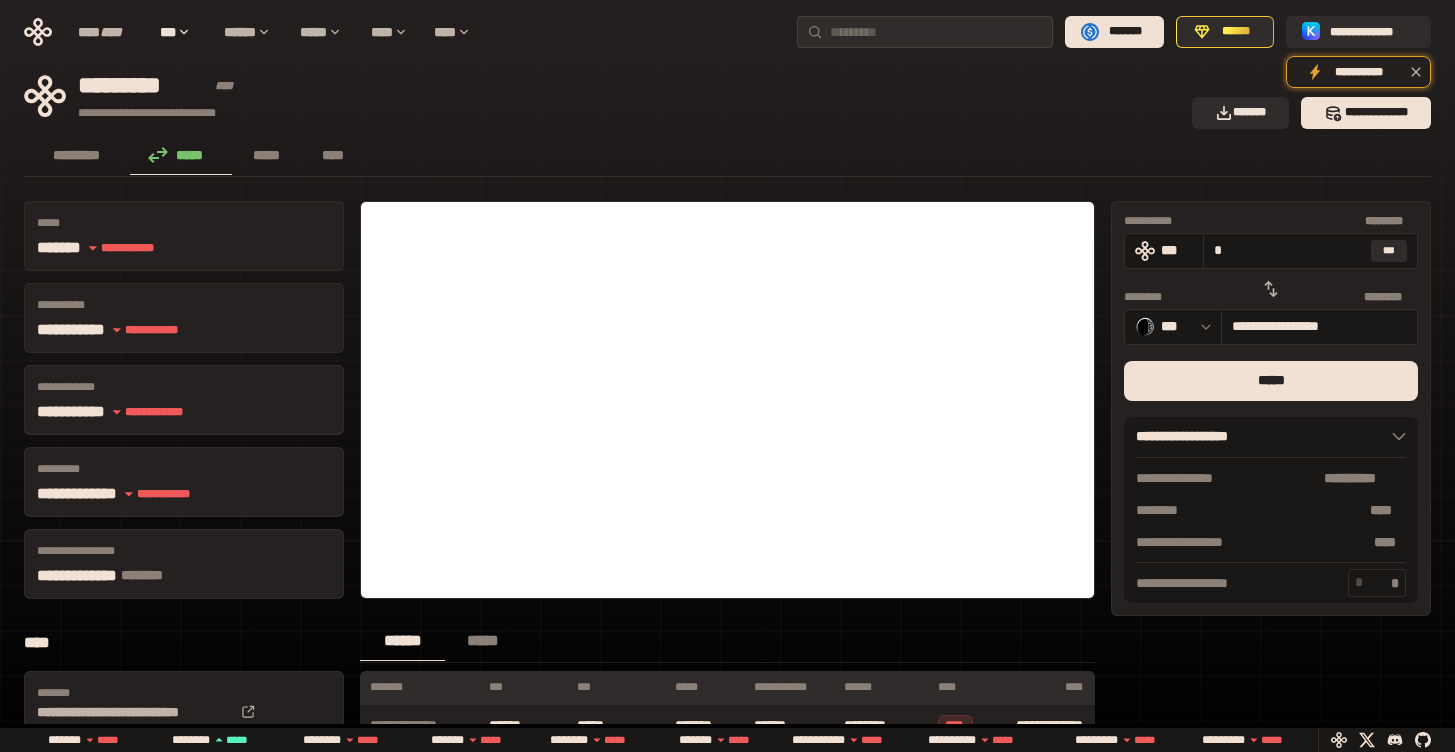 type on "**********" 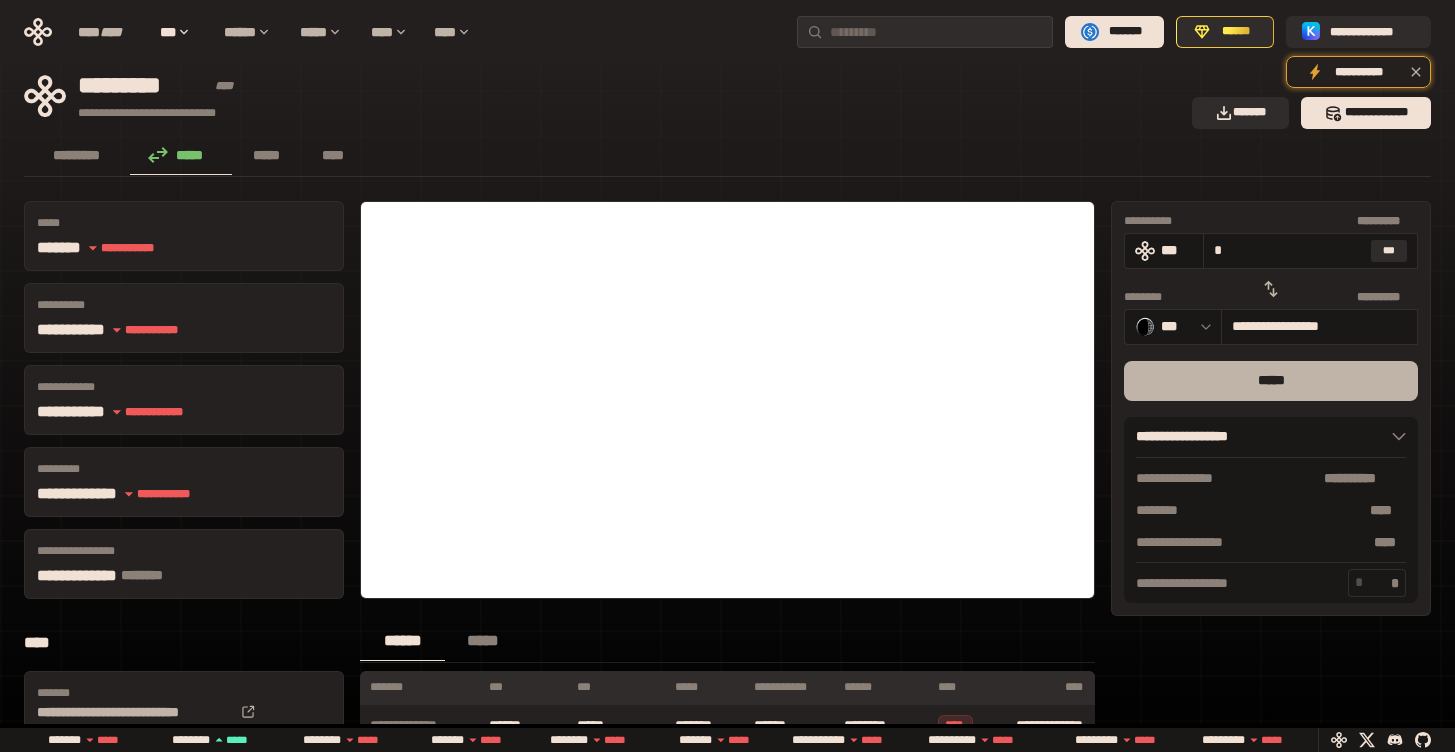 type on "*" 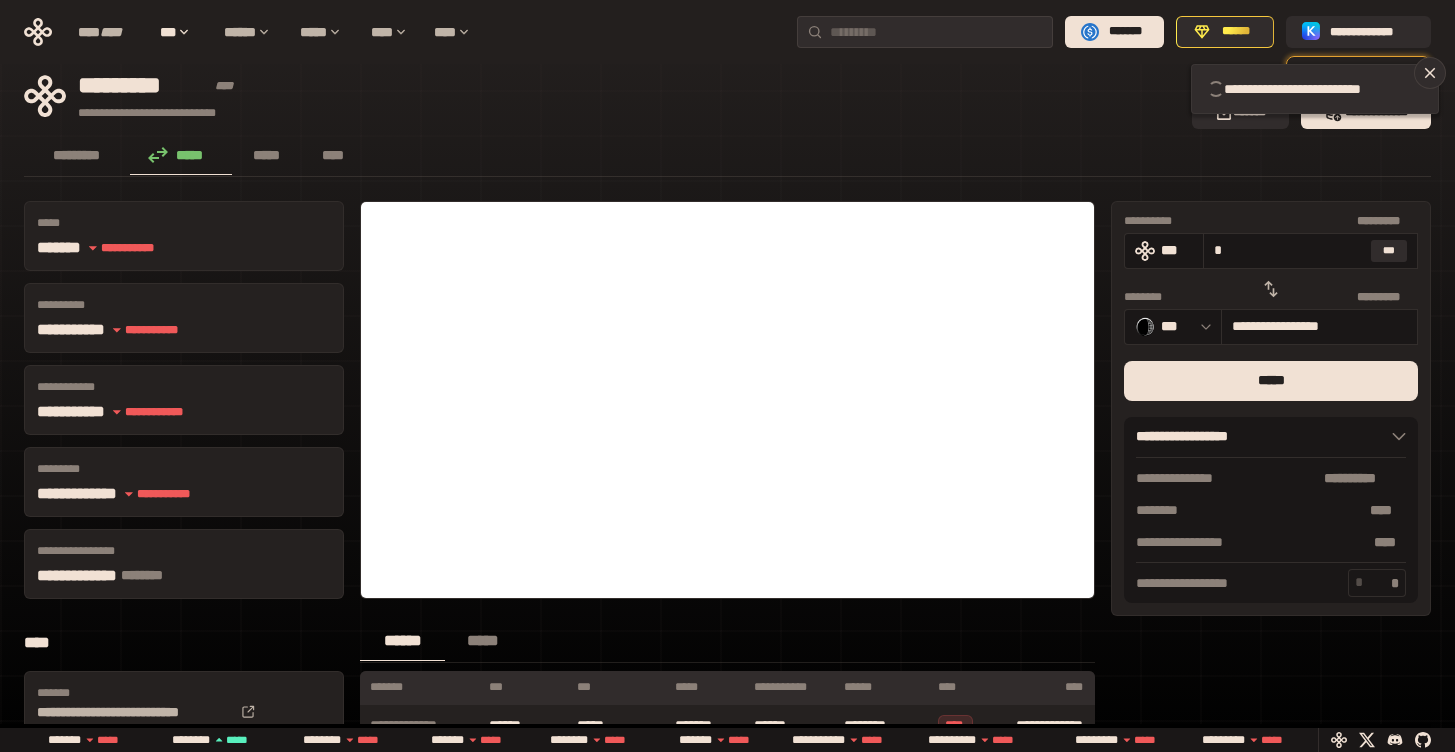 type 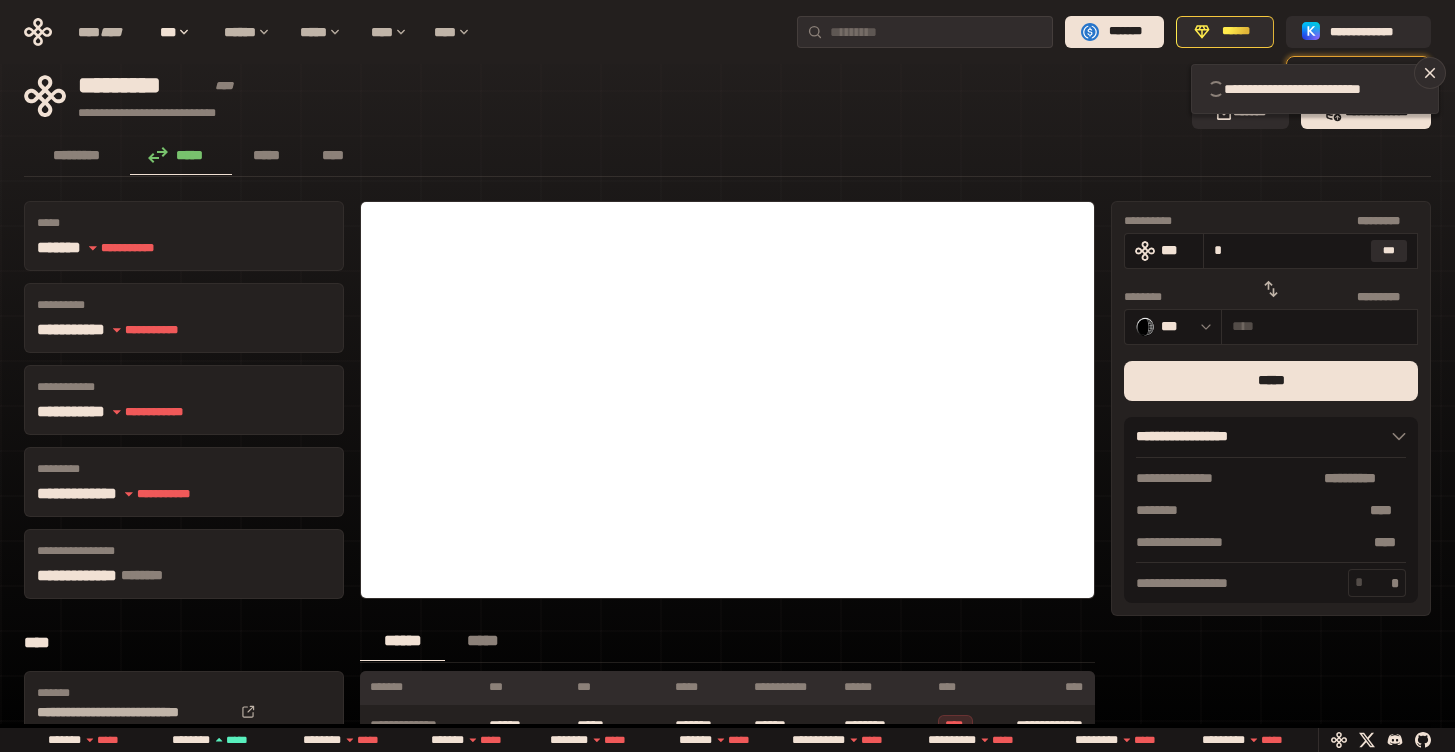 type 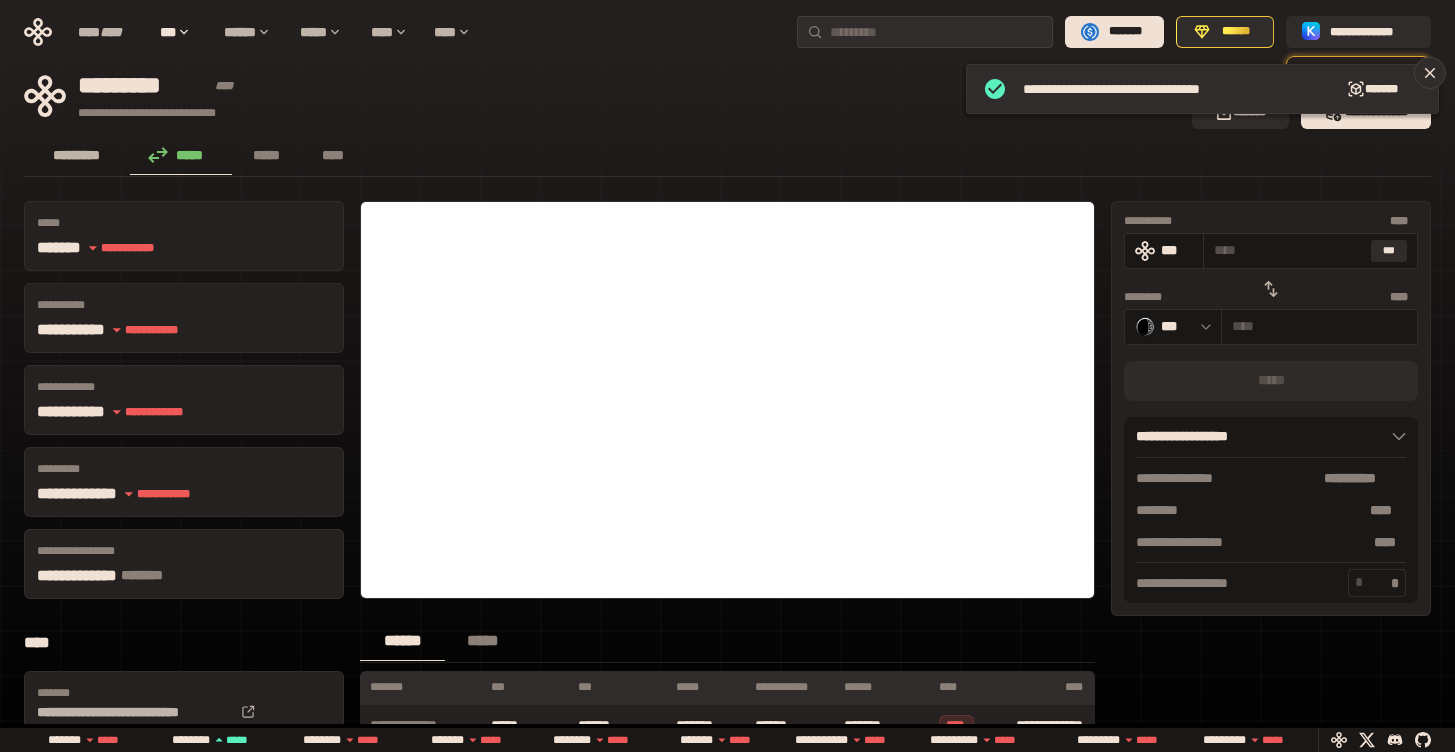 click on "*********" at bounding box center (77, 155) 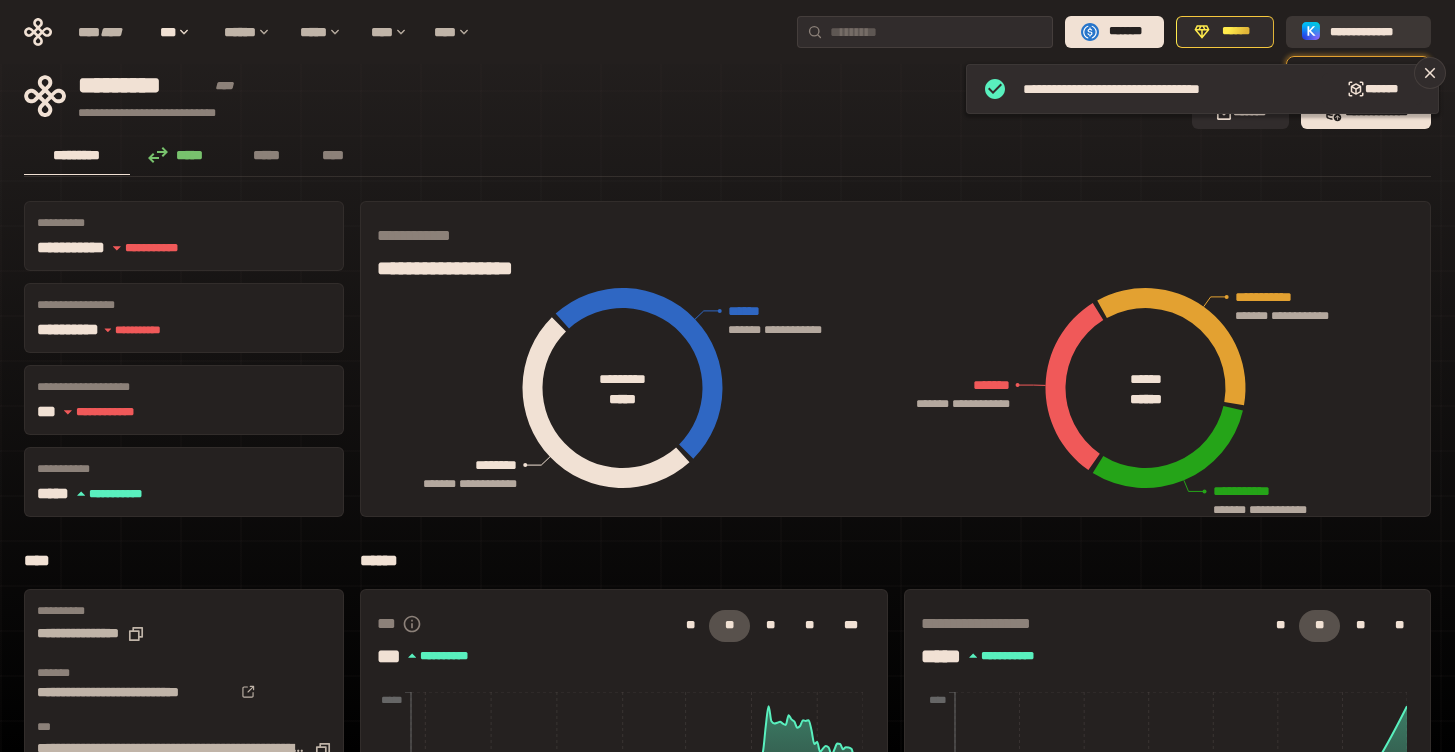 click on "**********" at bounding box center (1372, 32) 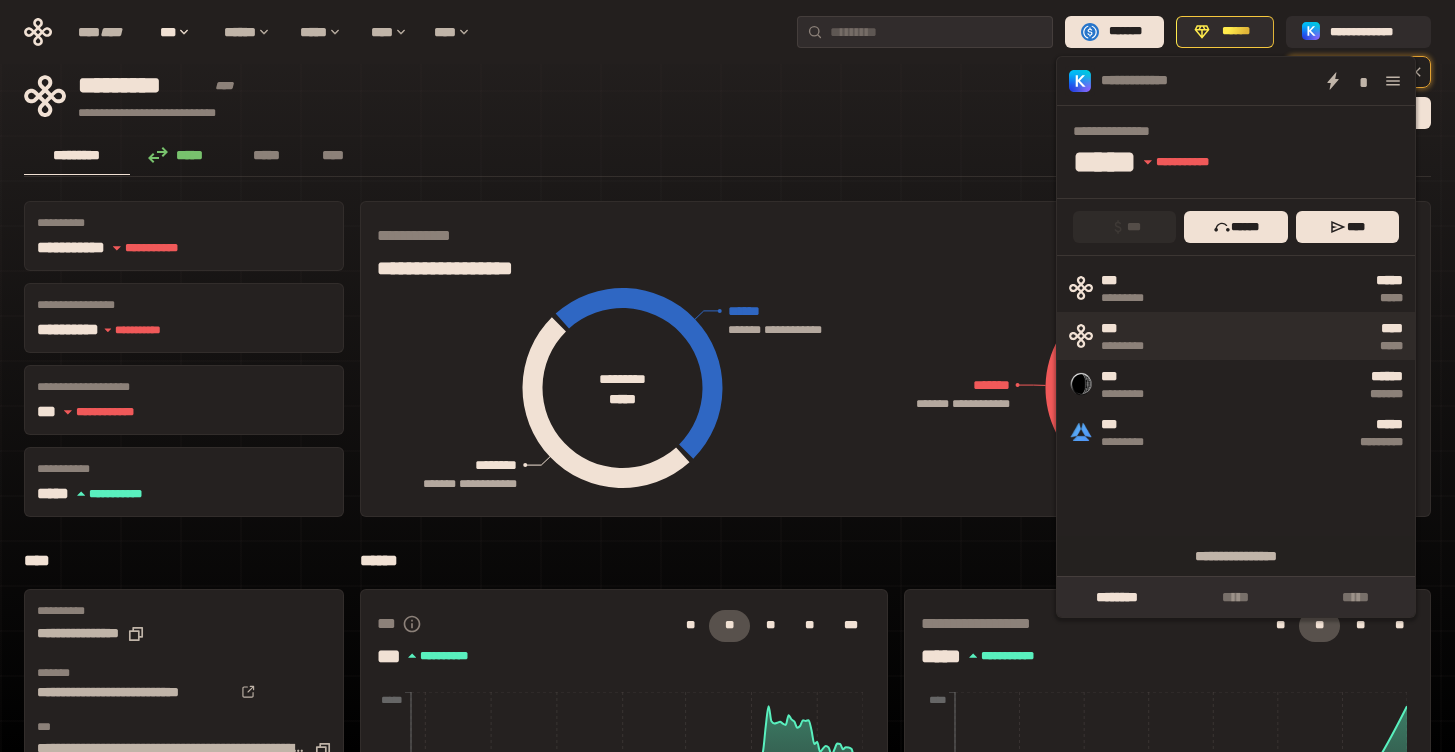 click on "*****" at bounding box center (1287, 346) 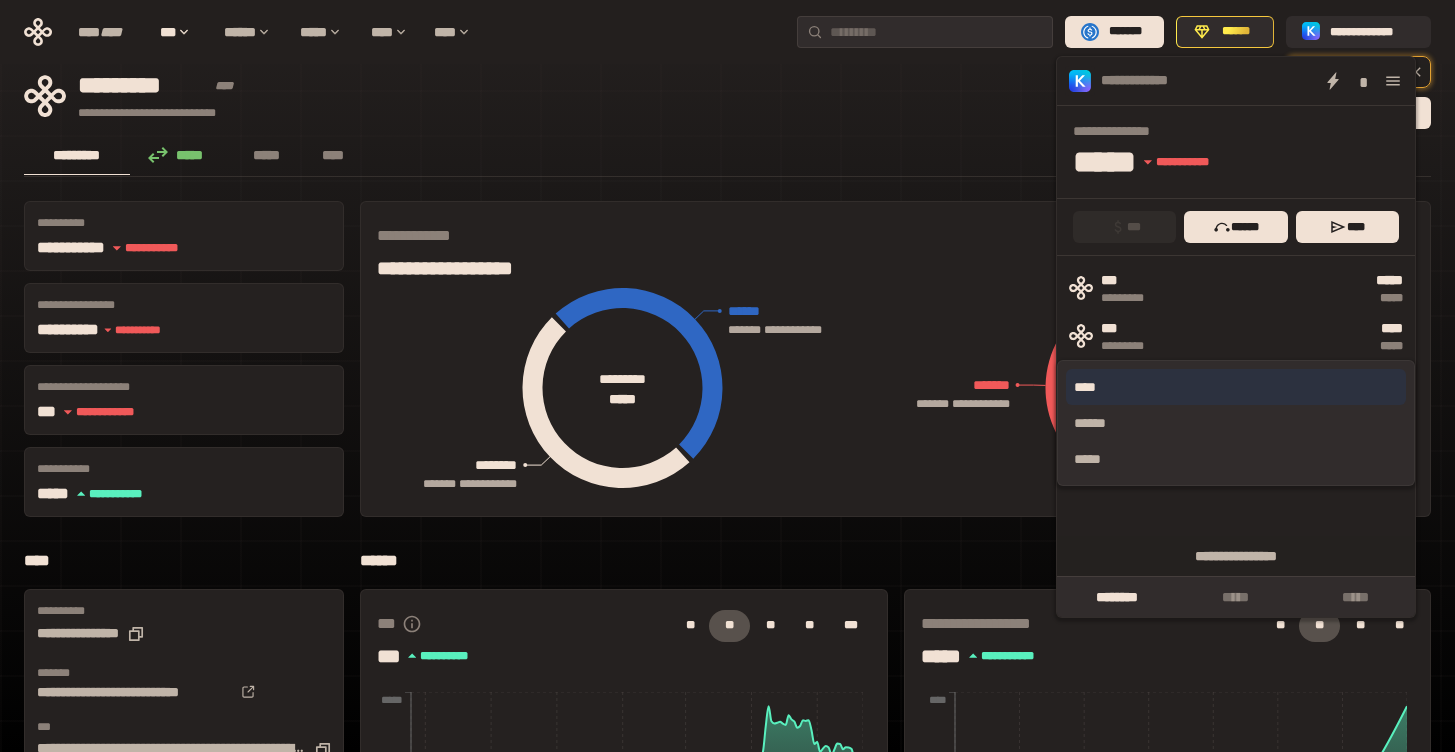 click on "****" at bounding box center [1236, 387] 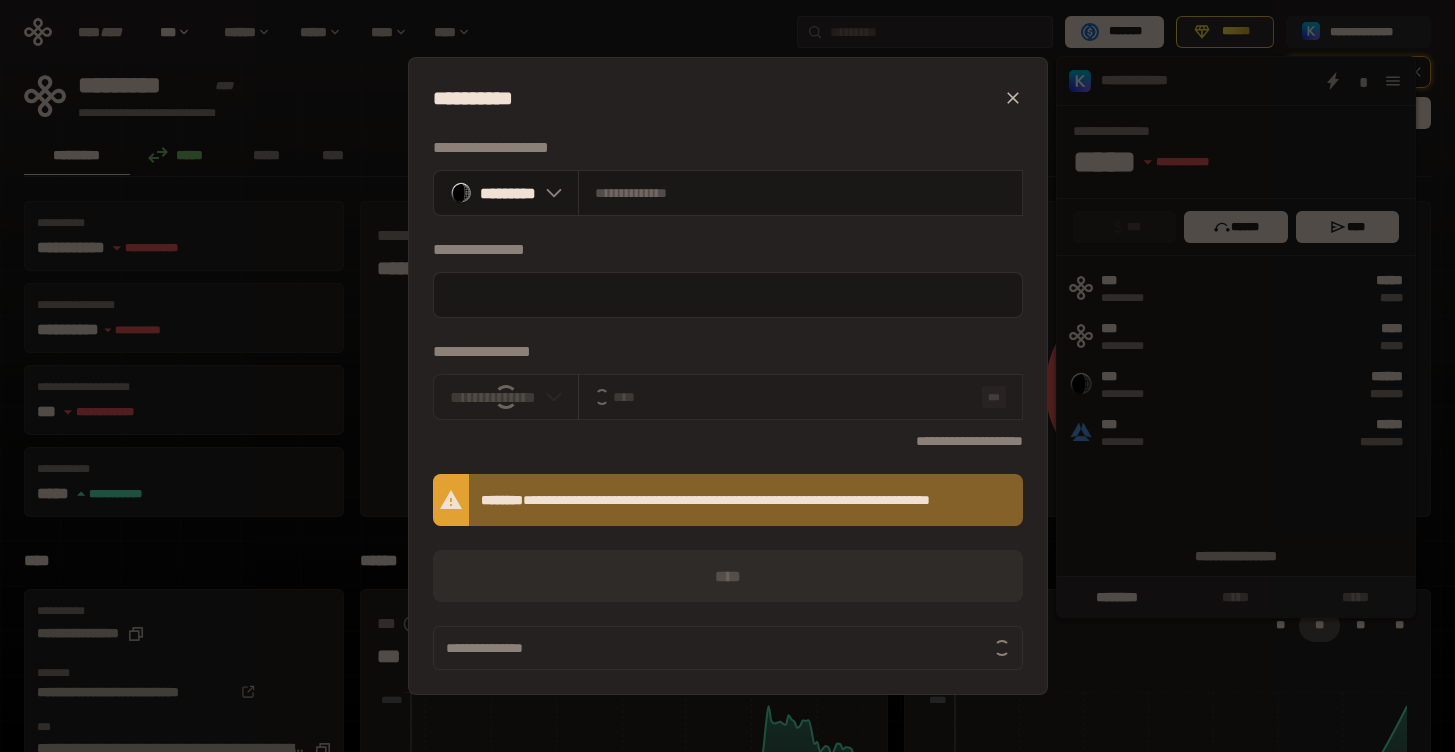 type on "*" 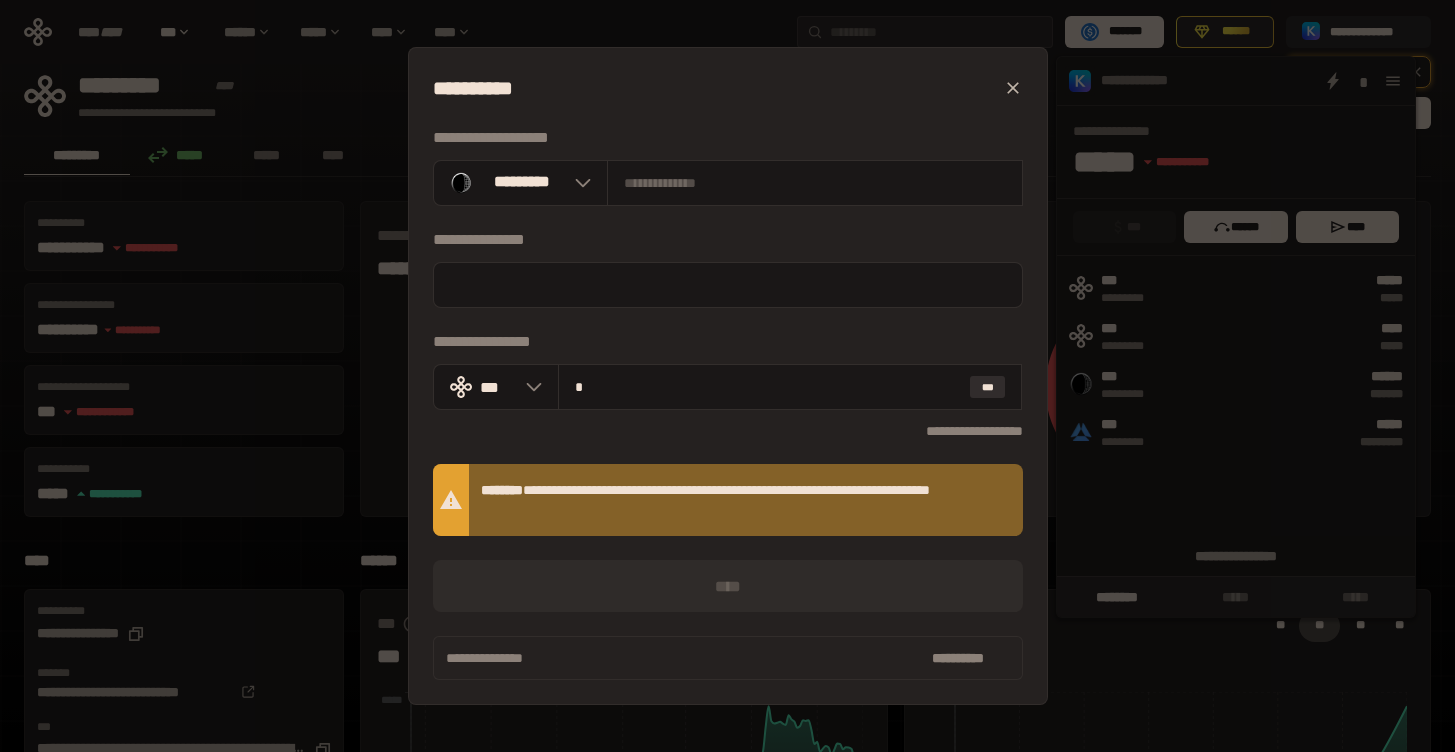 click on "**********" at bounding box center [727, 376] 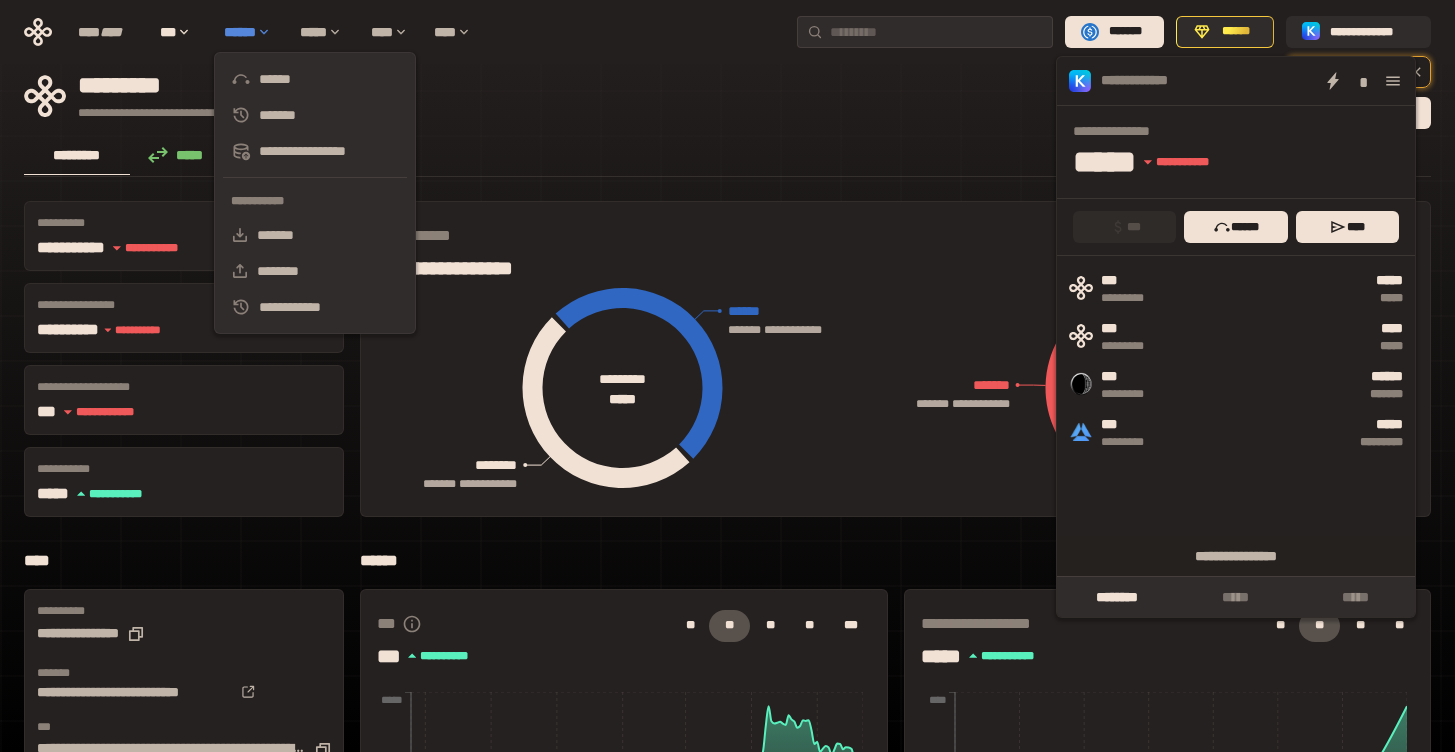 click on "******" at bounding box center (252, 32) 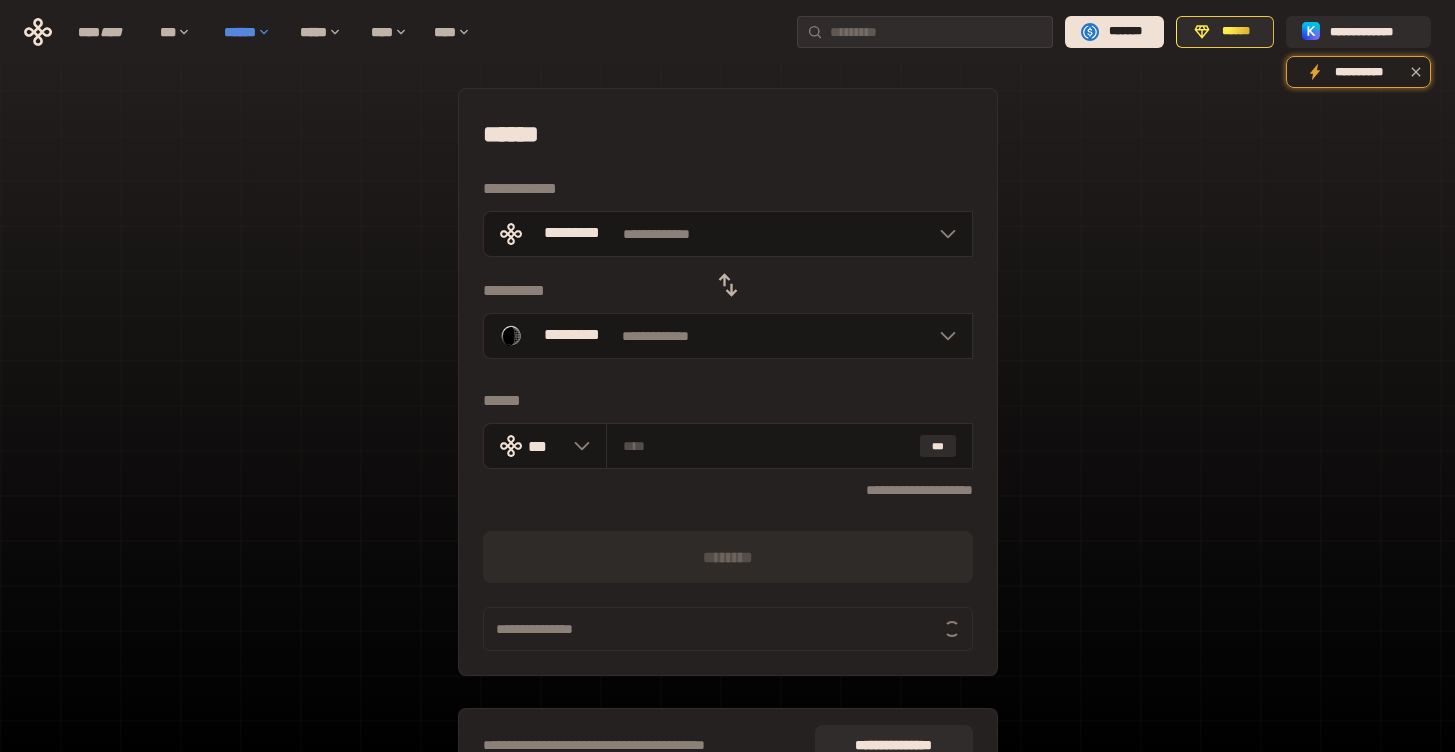 click on "******" at bounding box center (252, 32) 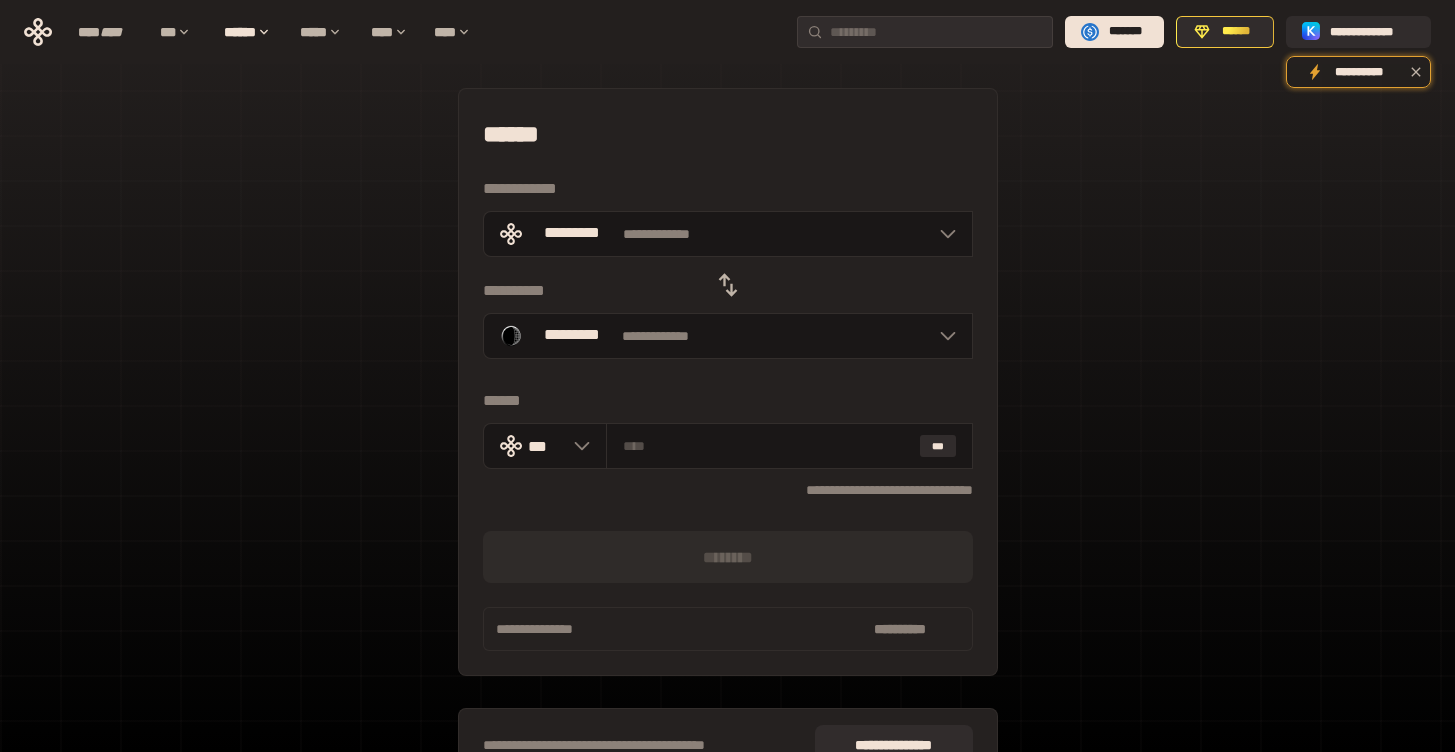 click on "******" at bounding box center [728, 134] 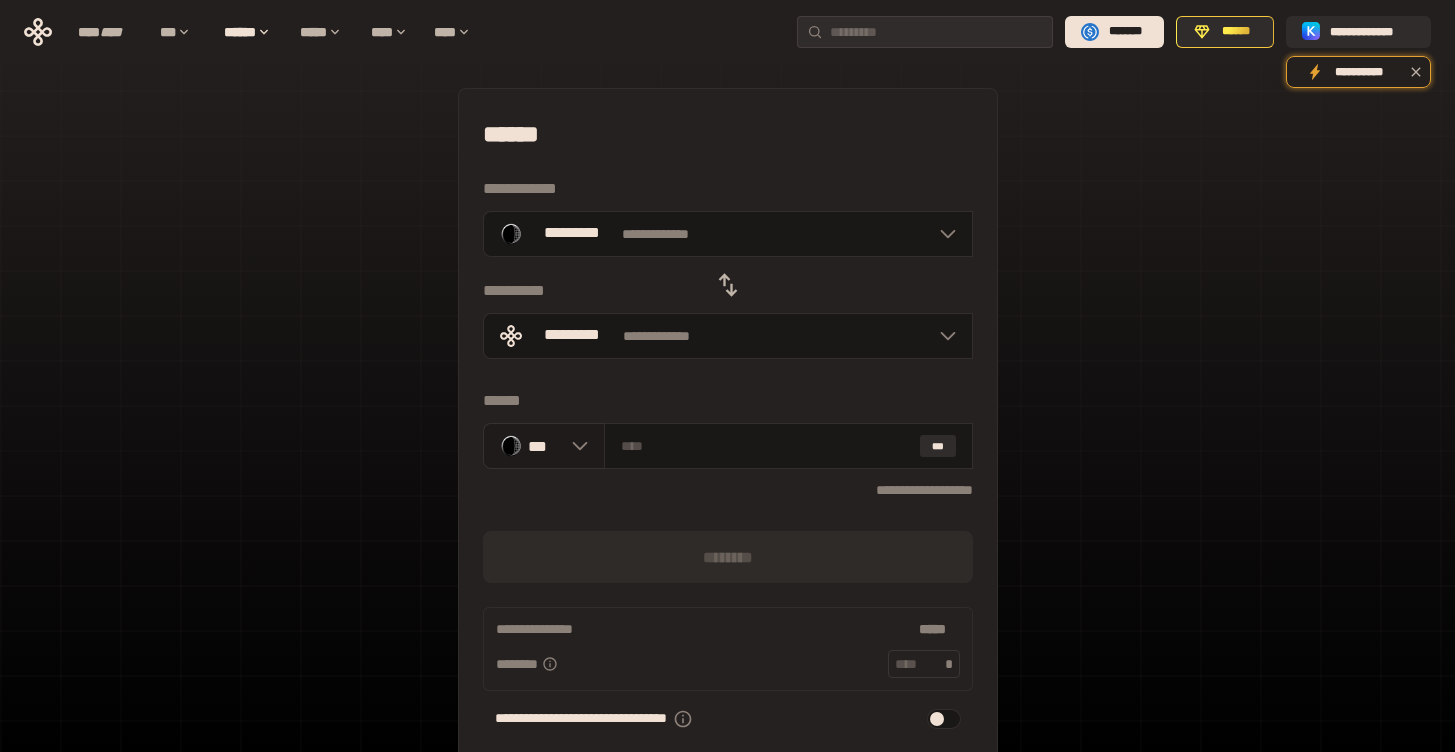 click at bounding box center (575, 446) 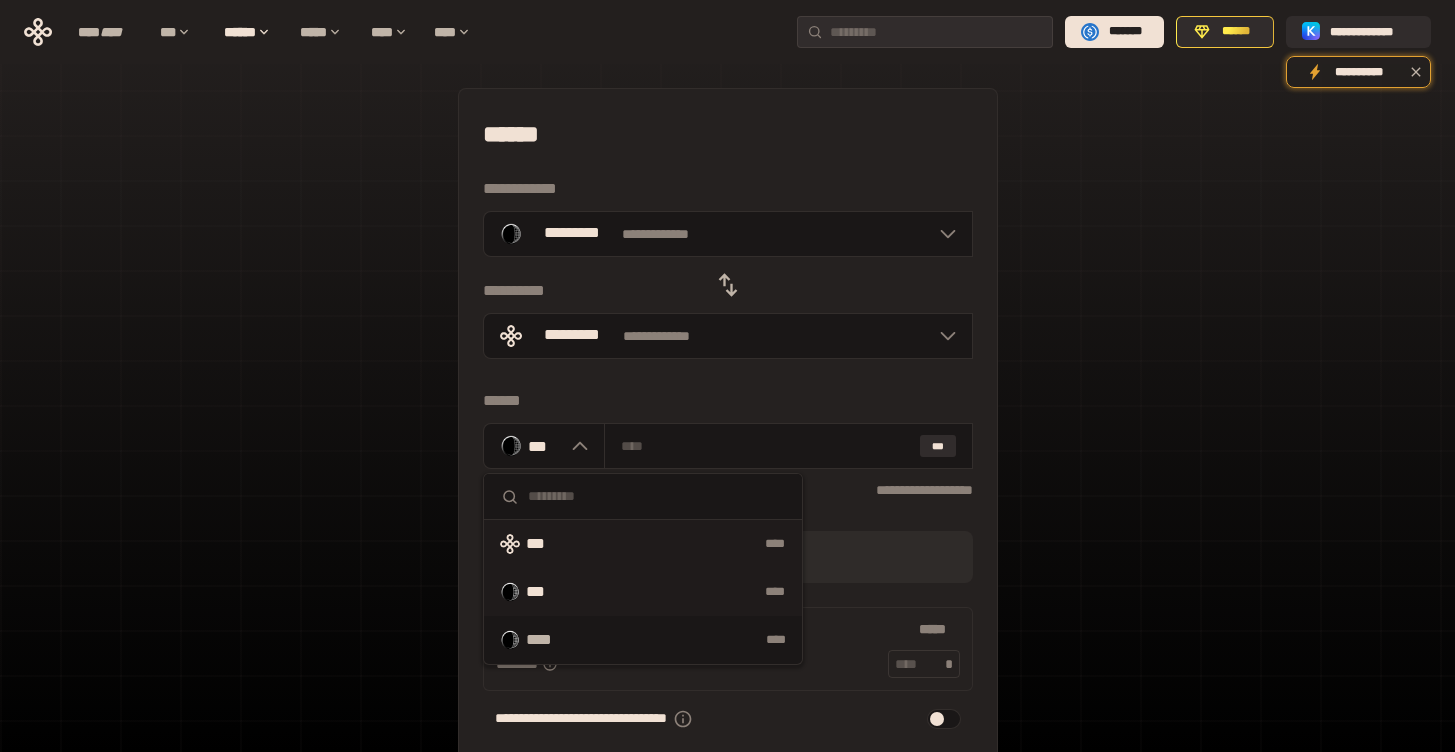 click on "****" at bounding box center (685, 544) 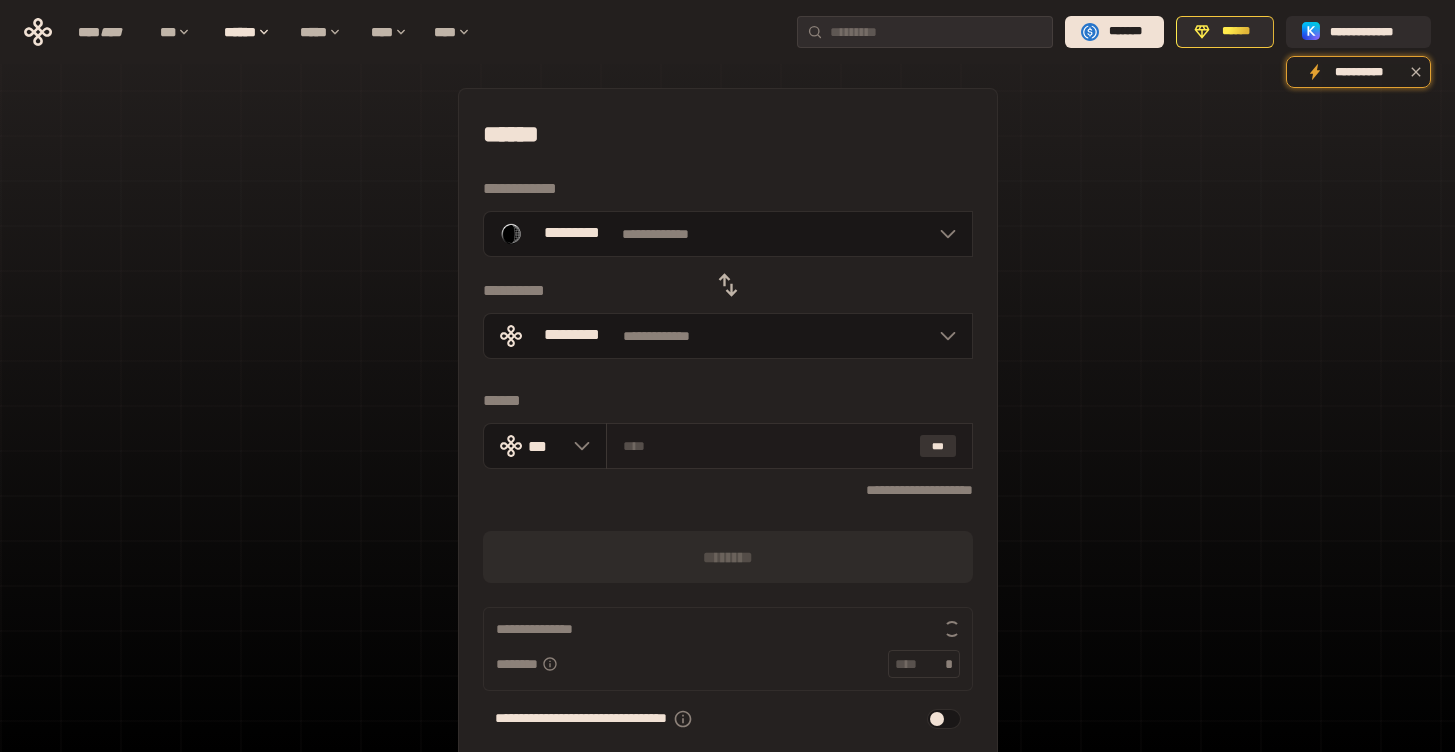 click on "***" at bounding box center (938, 446) 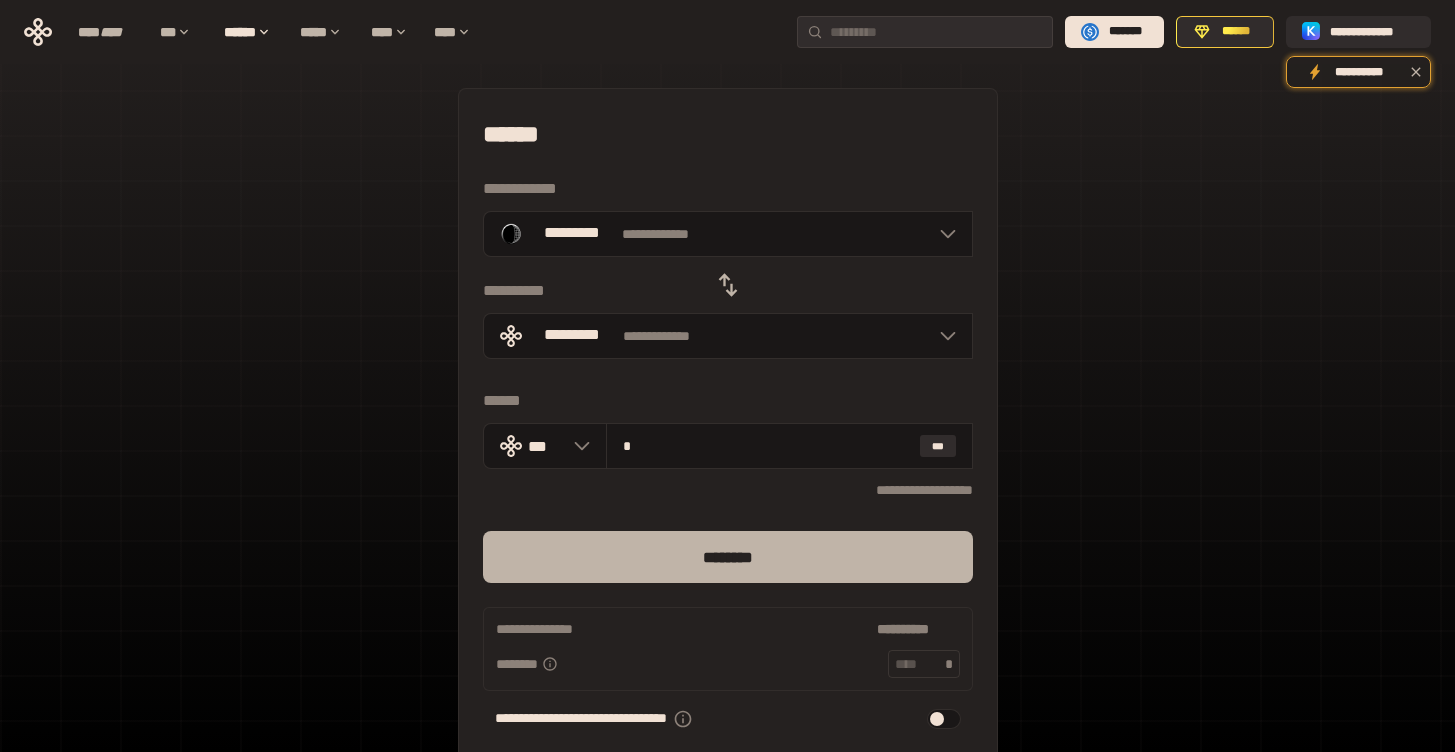 click on "********" at bounding box center (728, 557) 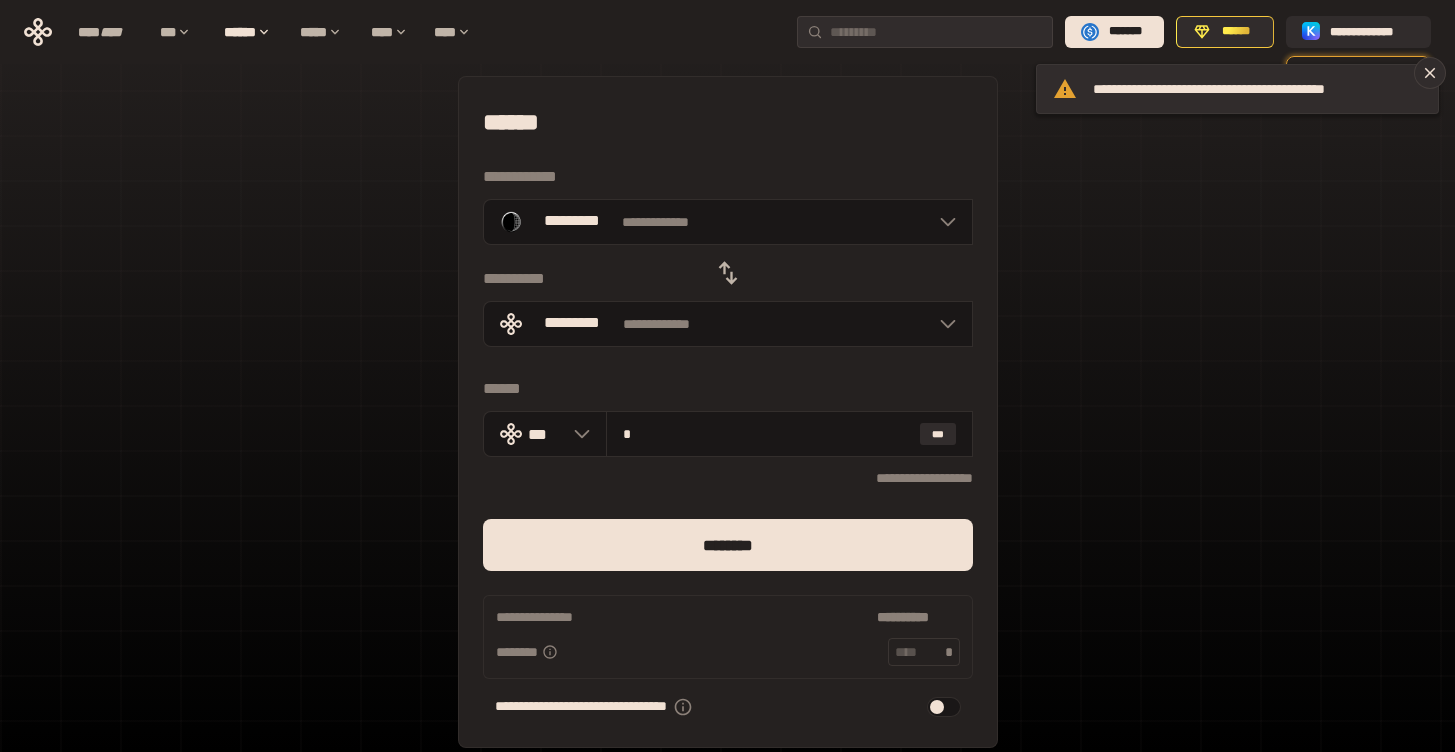 scroll, scrollTop: 206, scrollLeft: 0, axis: vertical 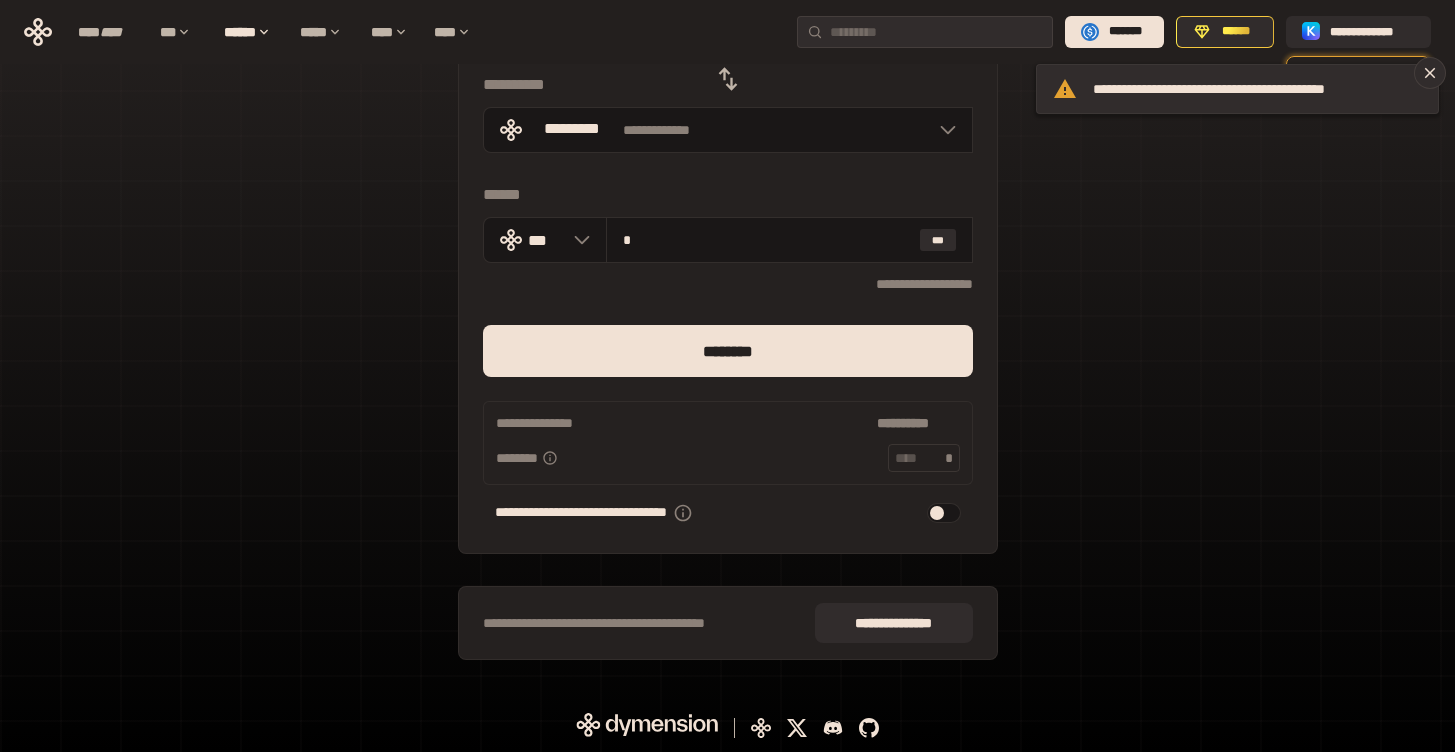 click 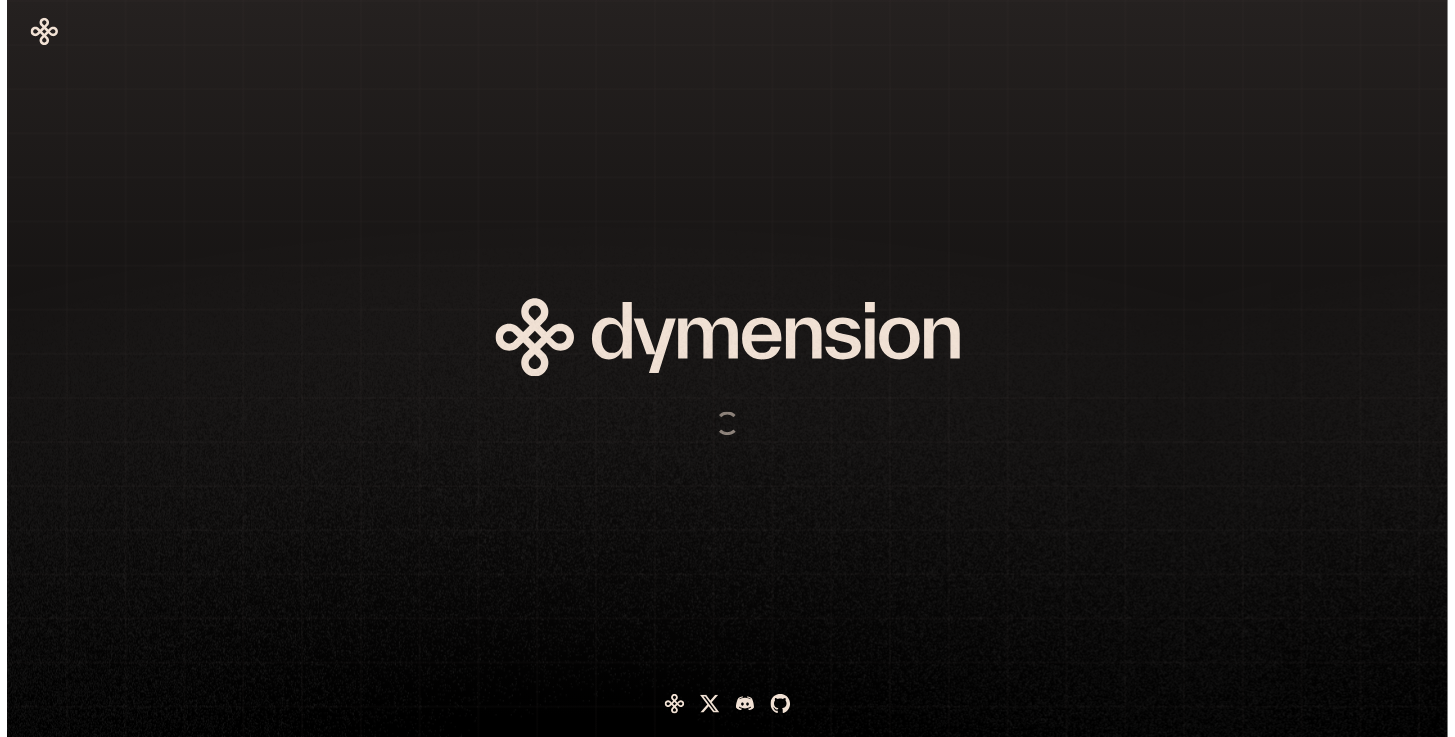 scroll, scrollTop: 0, scrollLeft: 0, axis: both 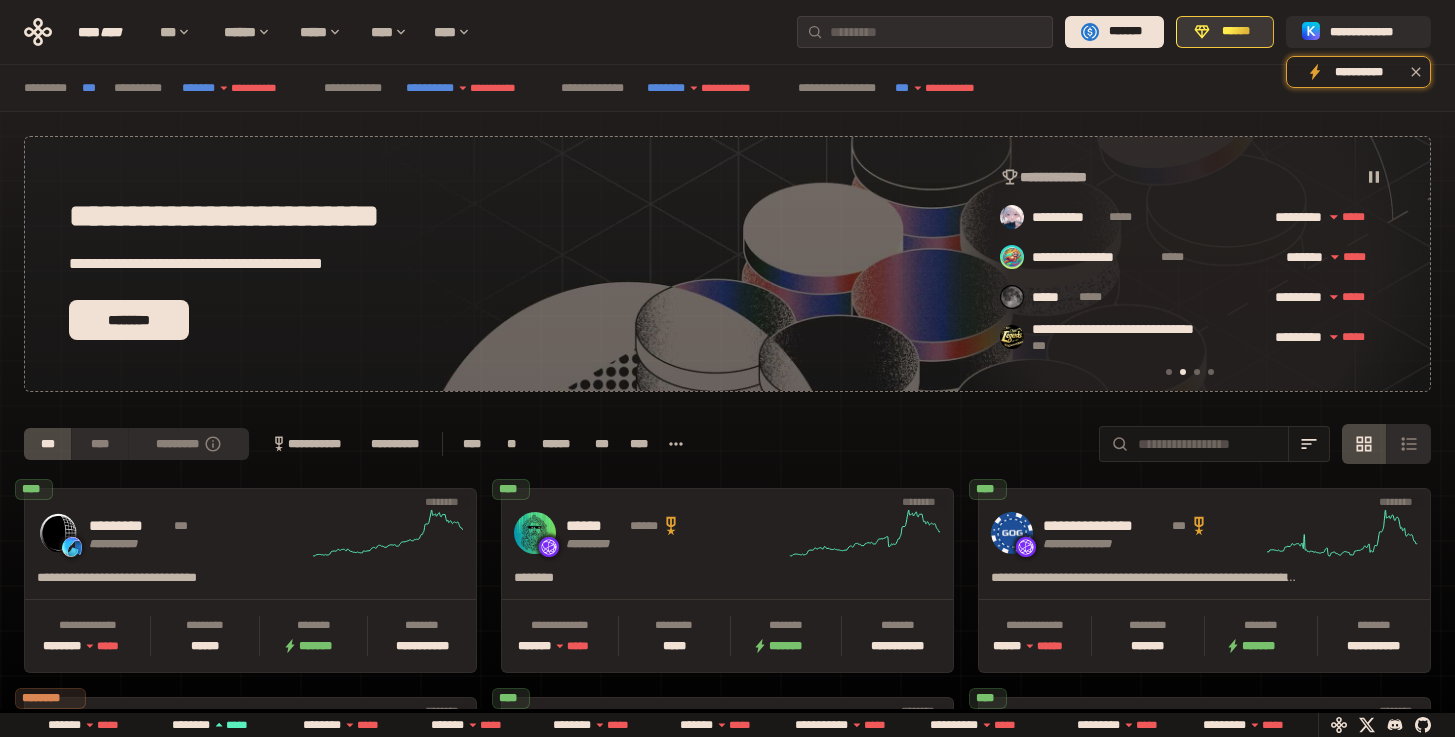 click 